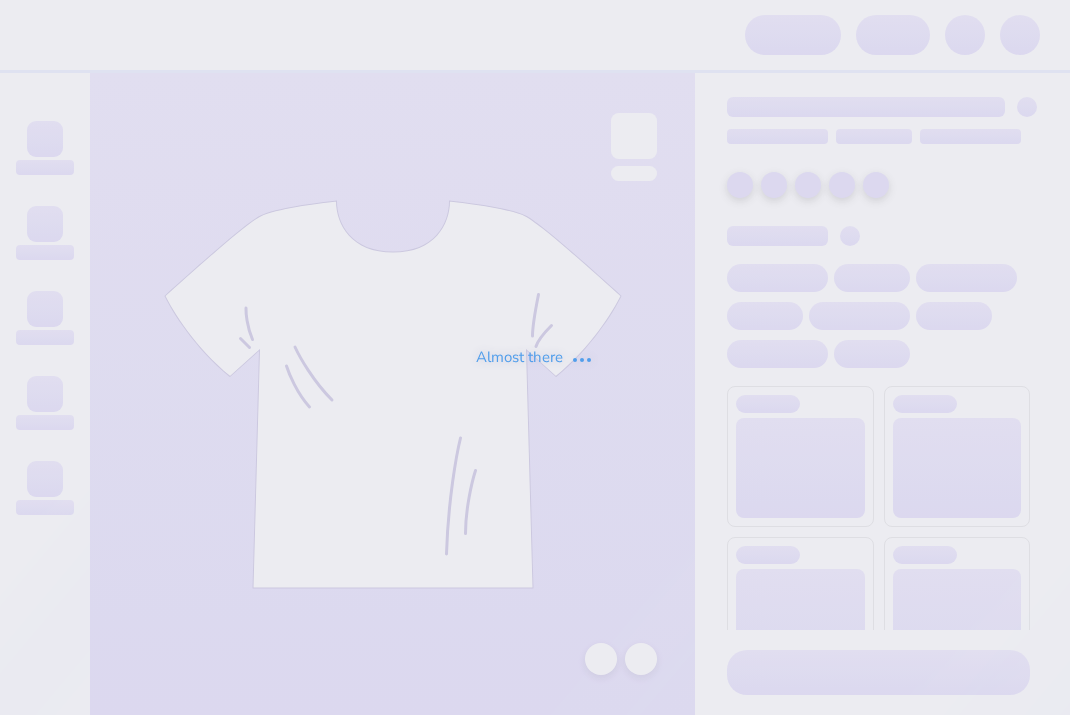 scroll, scrollTop: 0, scrollLeft: 0, axis: both 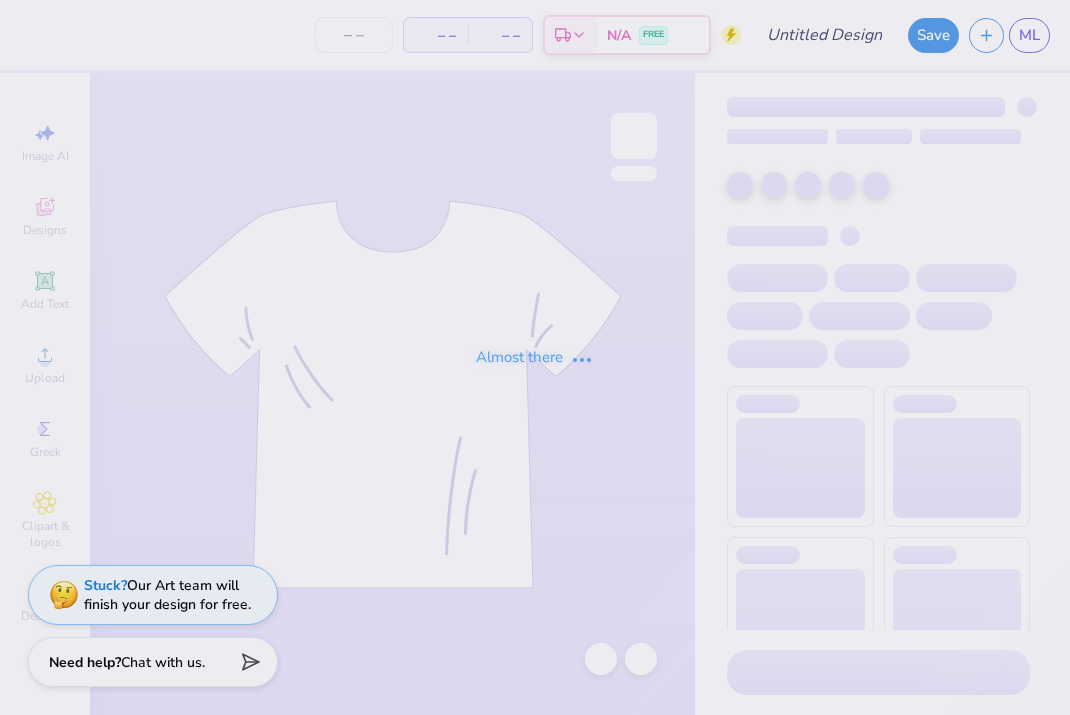 type on "EBG" 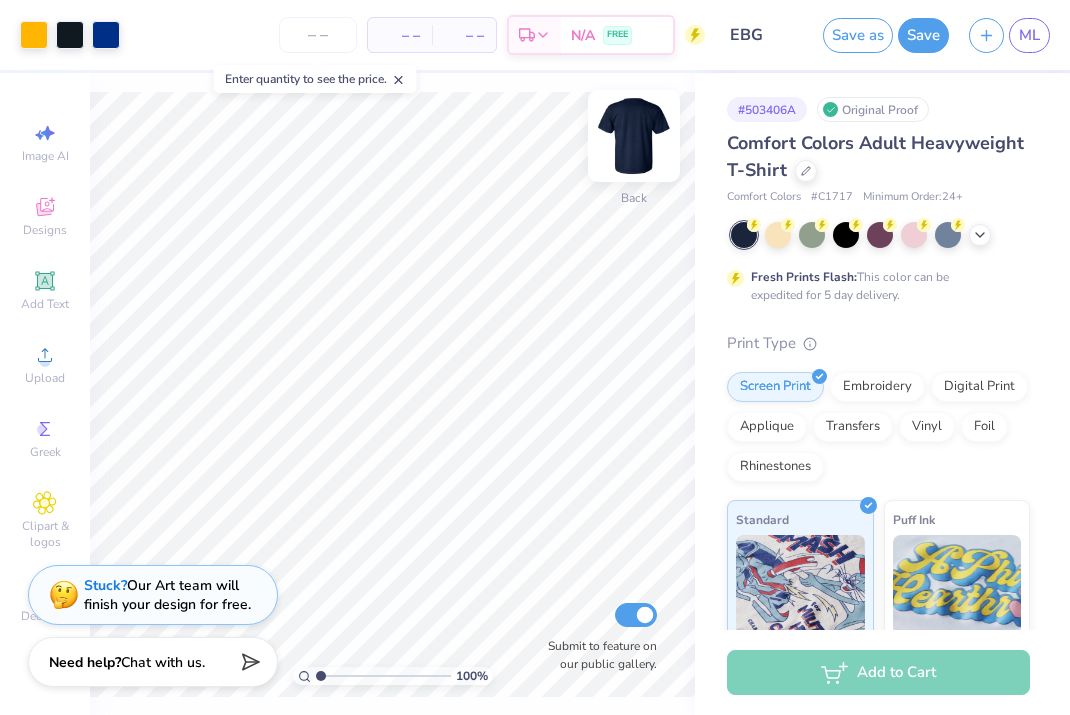 click at bounding box center (634, 136) 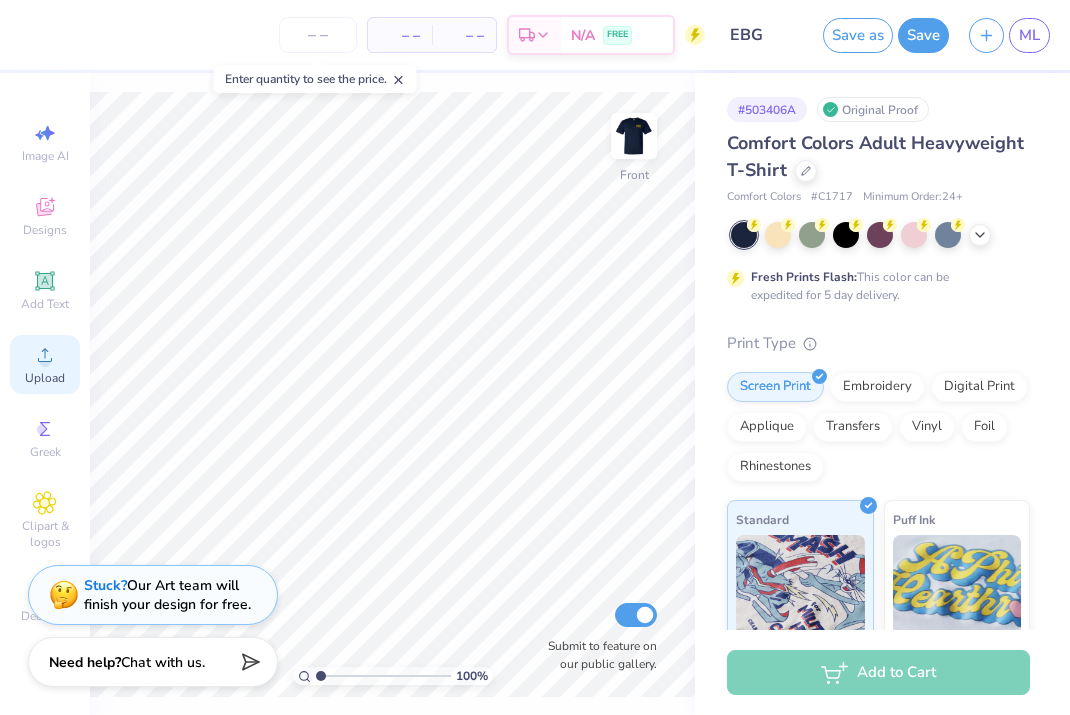 click 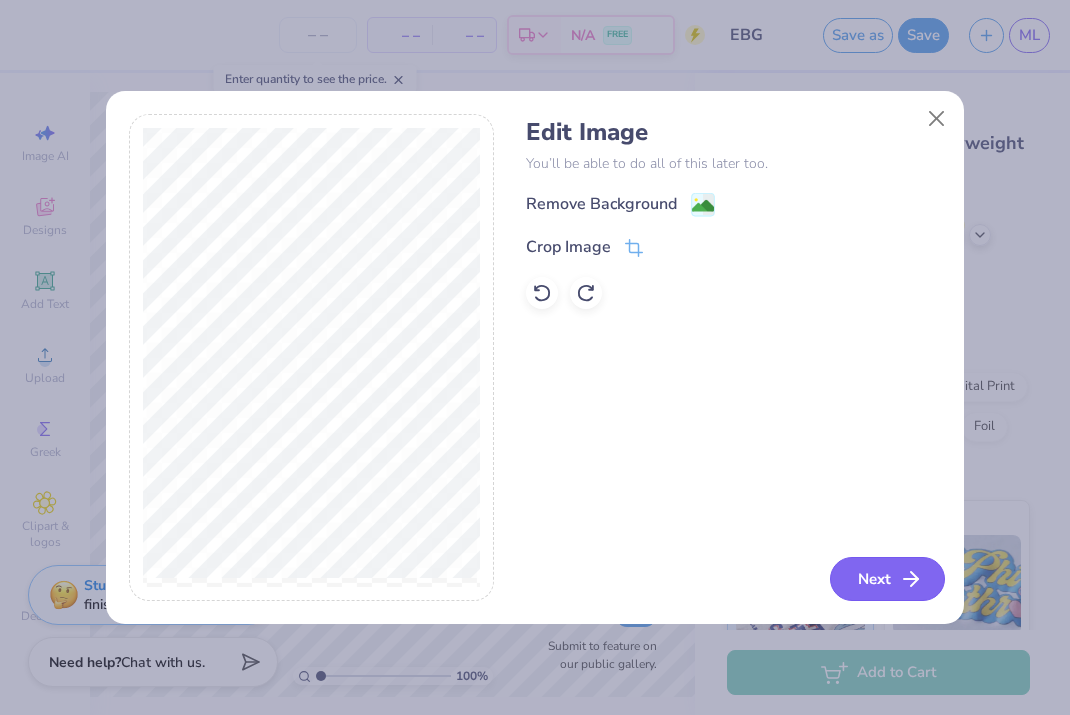 click on "Next" at bounding box center [887, 579] 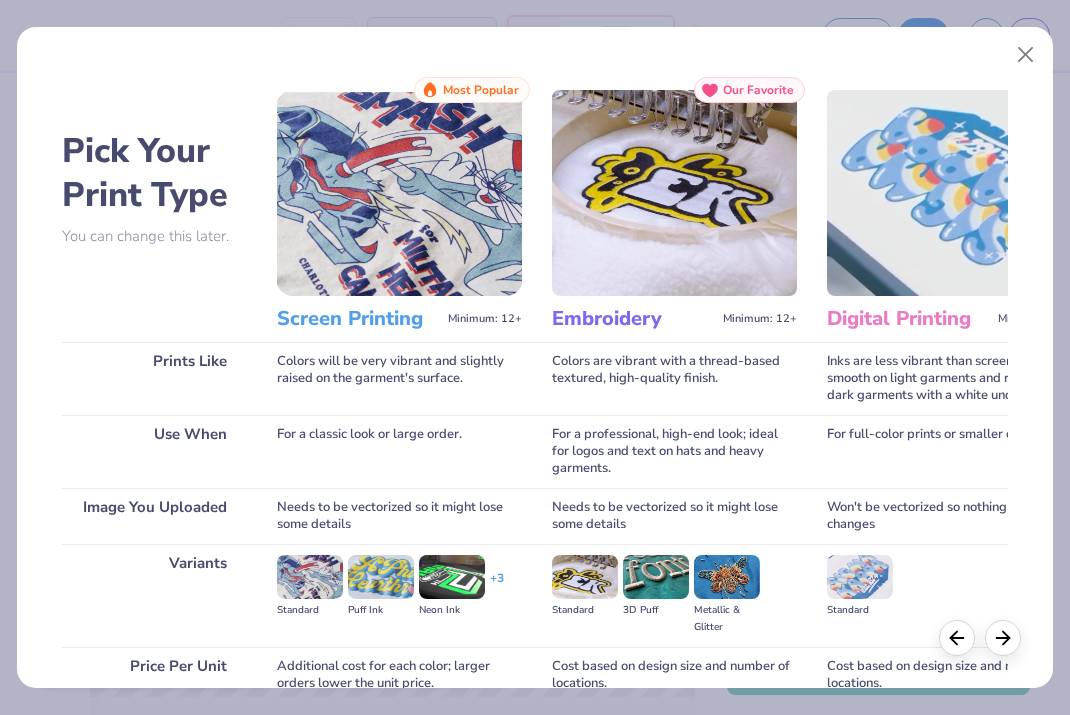 click at bounding box center [399, 193] 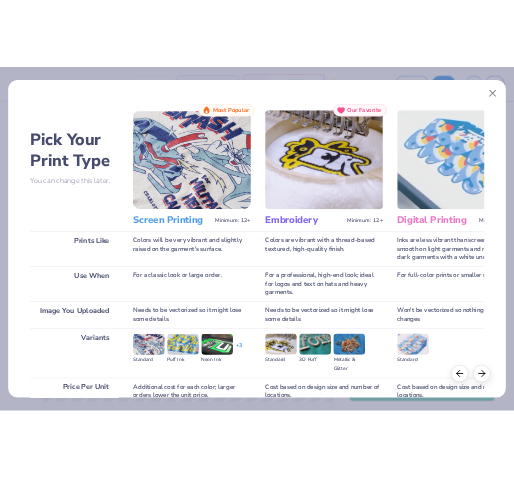 scroll, scrollTop: 182, scrollLeft: 0, axis: vertical 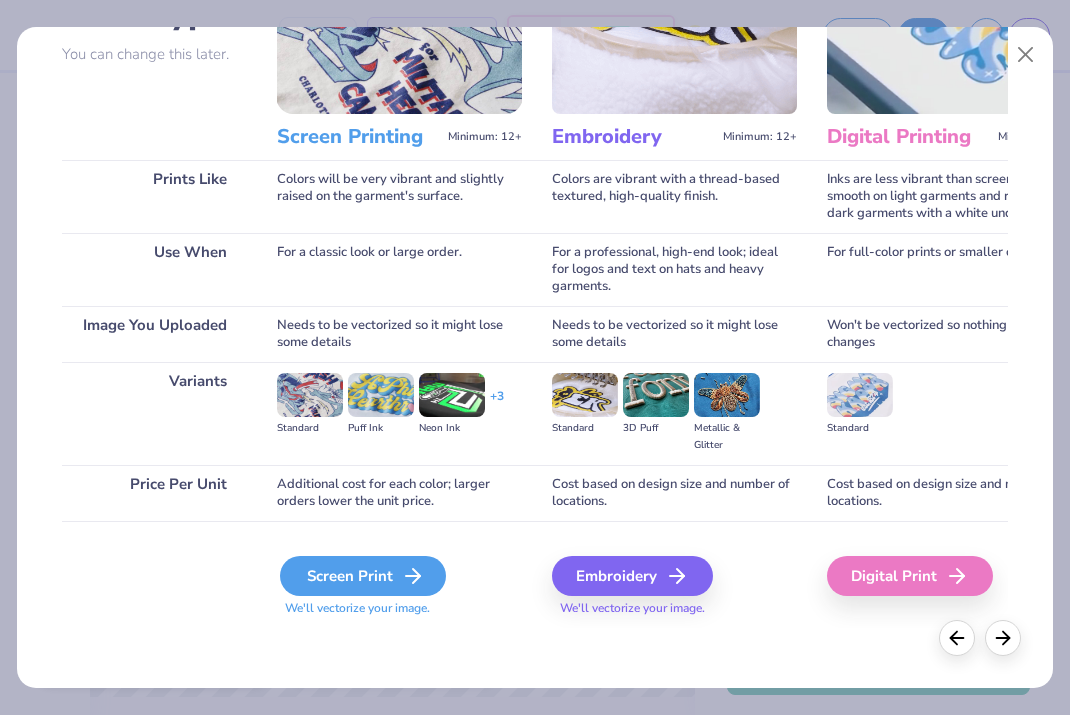 click on "Screen Print" at bounding box center (363, 576) 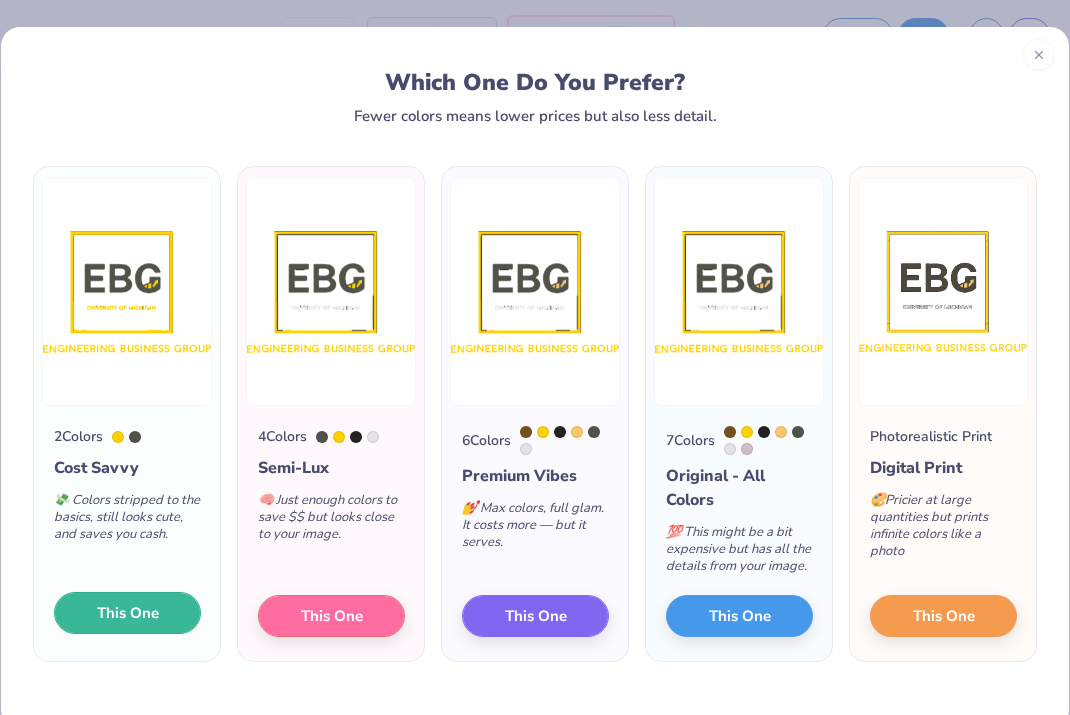 click on "This One" at bounding box center (128, 613) 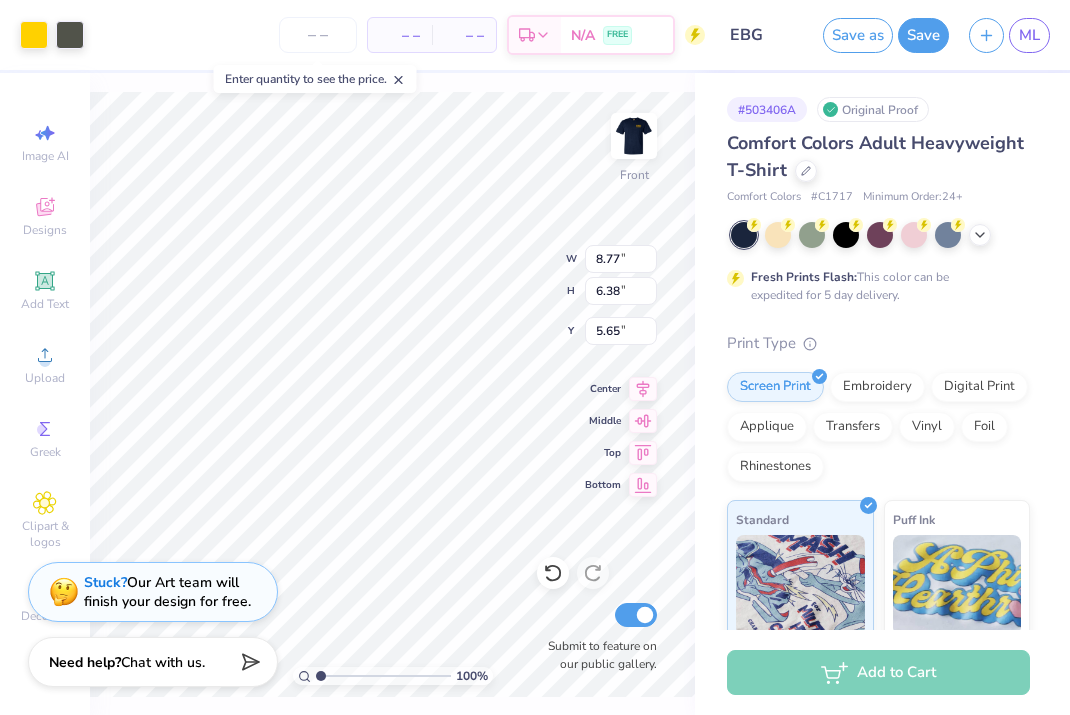 type on "4.19" 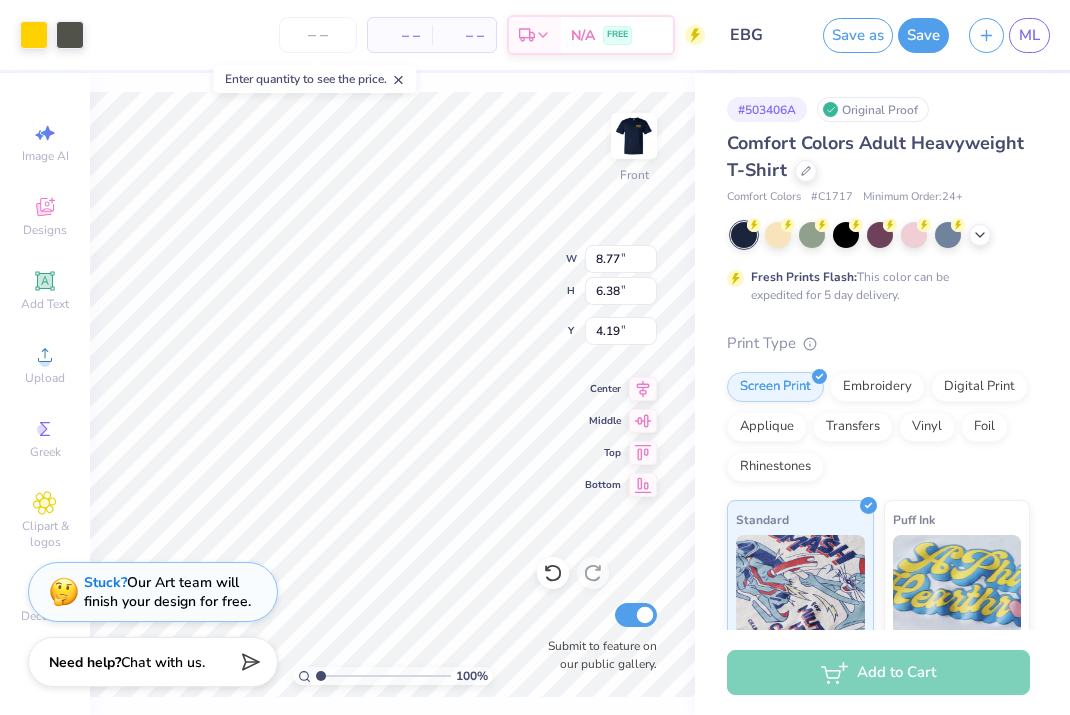 type on "3.00" 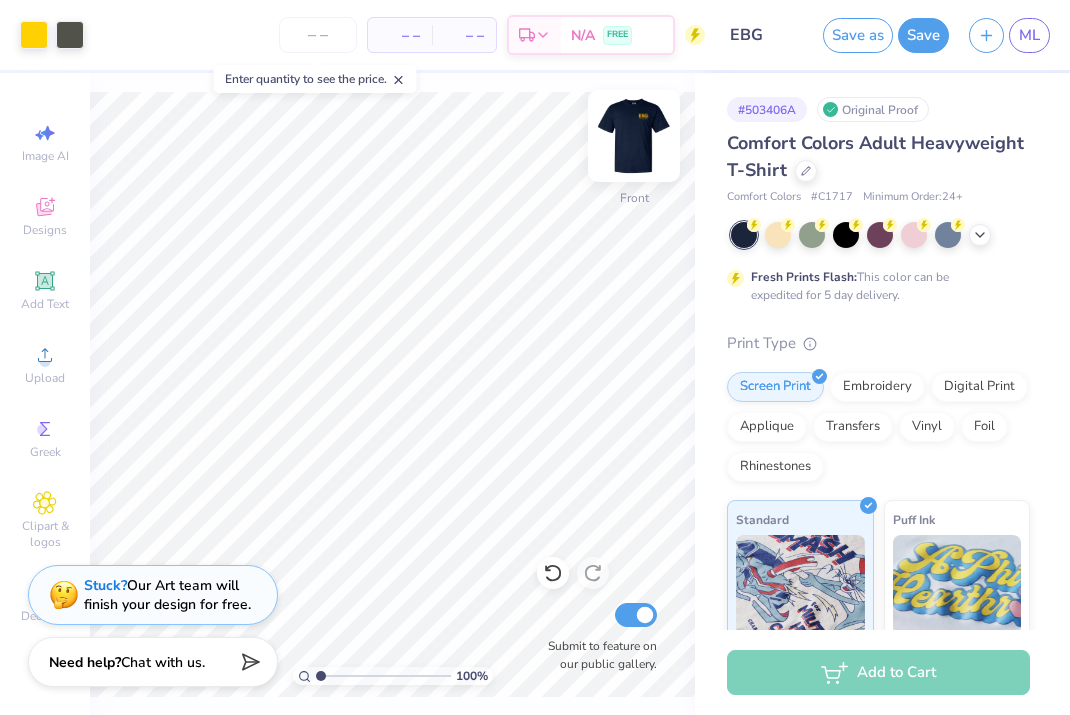 click at bounding box center [634, 136] 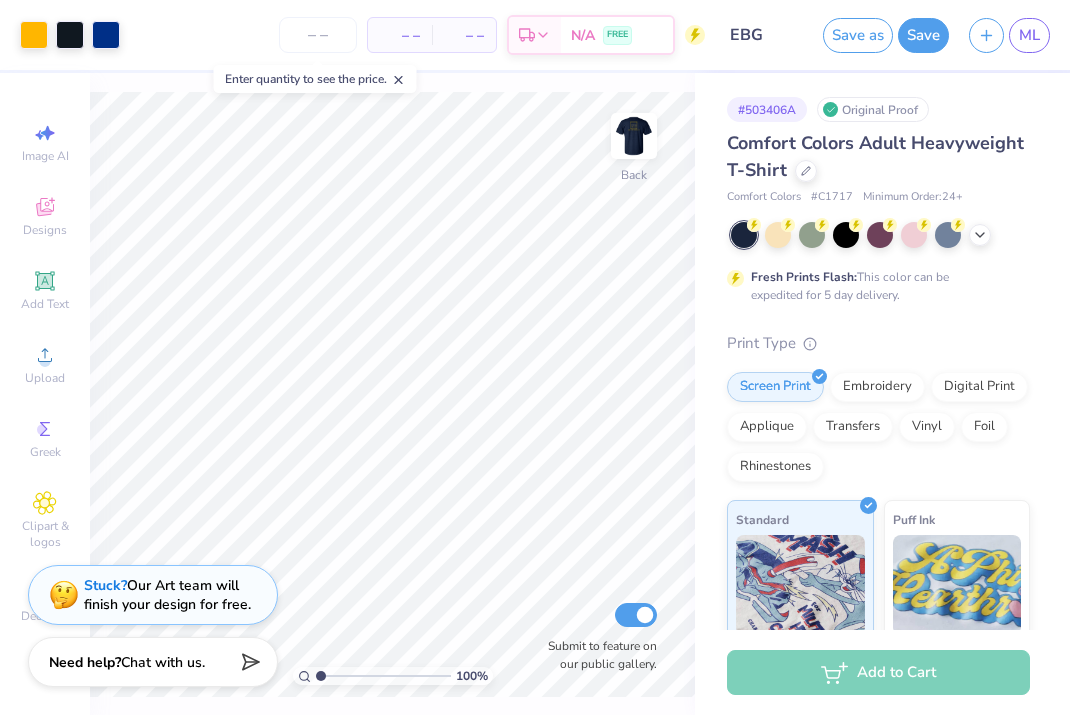 click at bounding box center [634, 136] 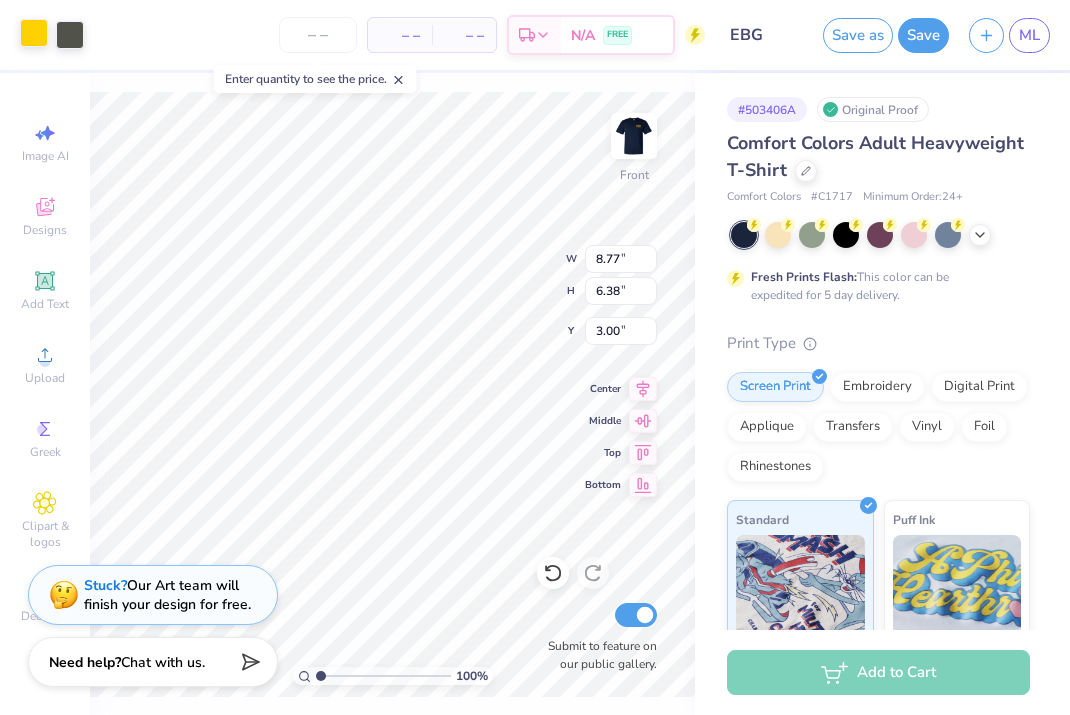 click at bounding box center [34, 33] 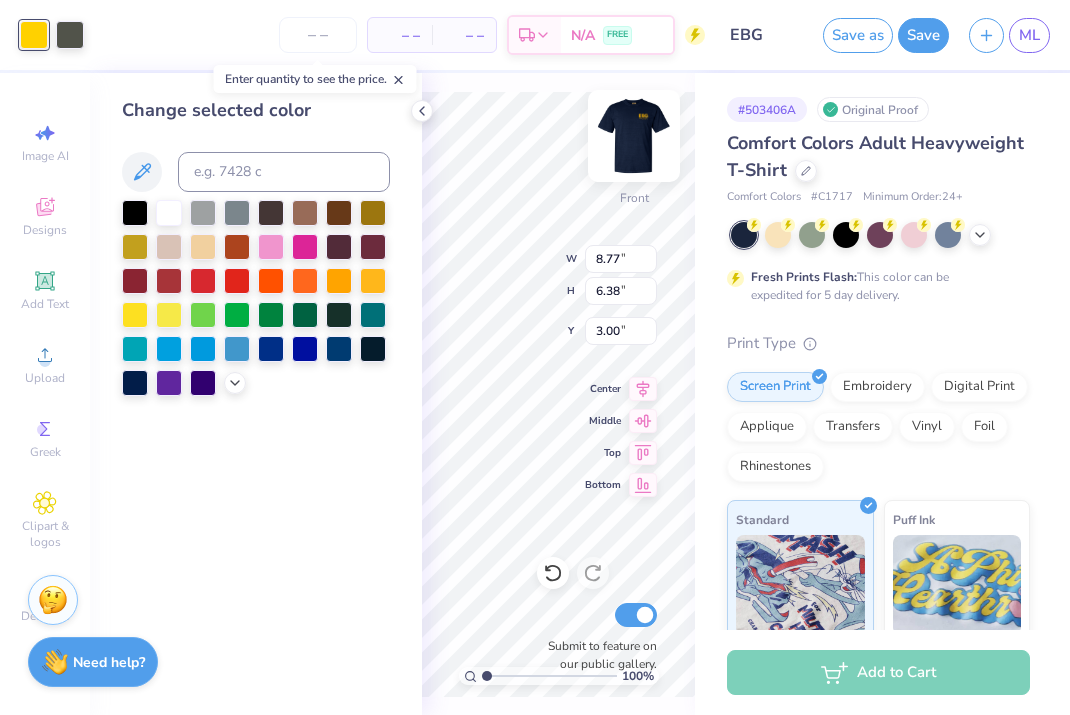 click at bounding box center [634, 136] 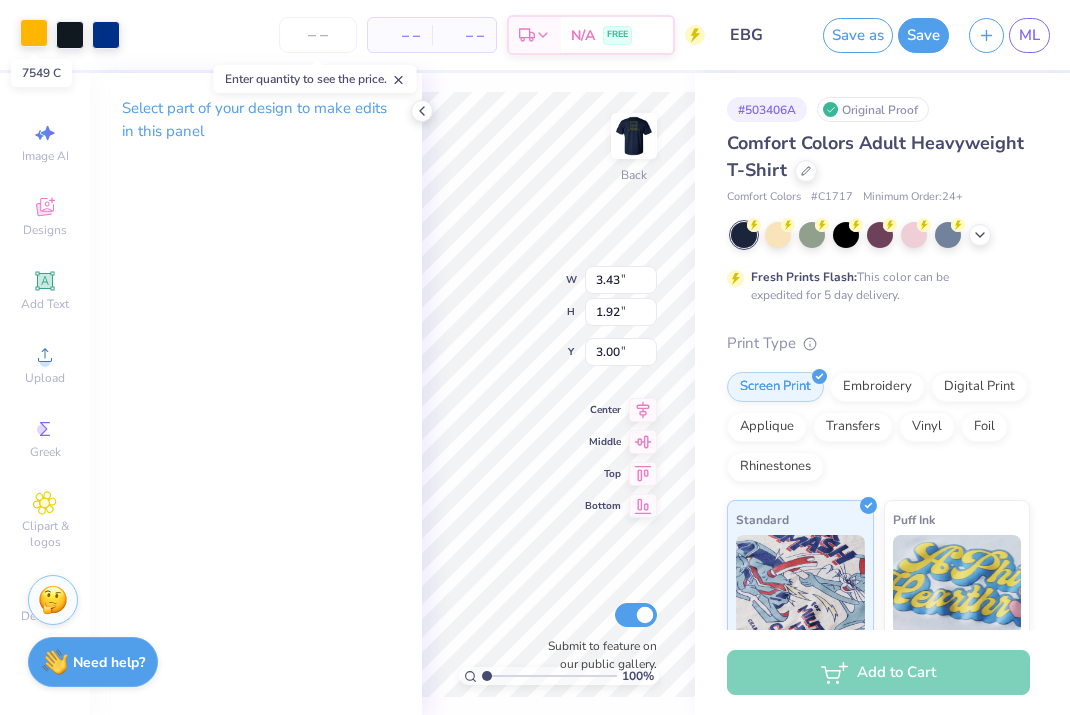 click at bounding box center [34, 33] 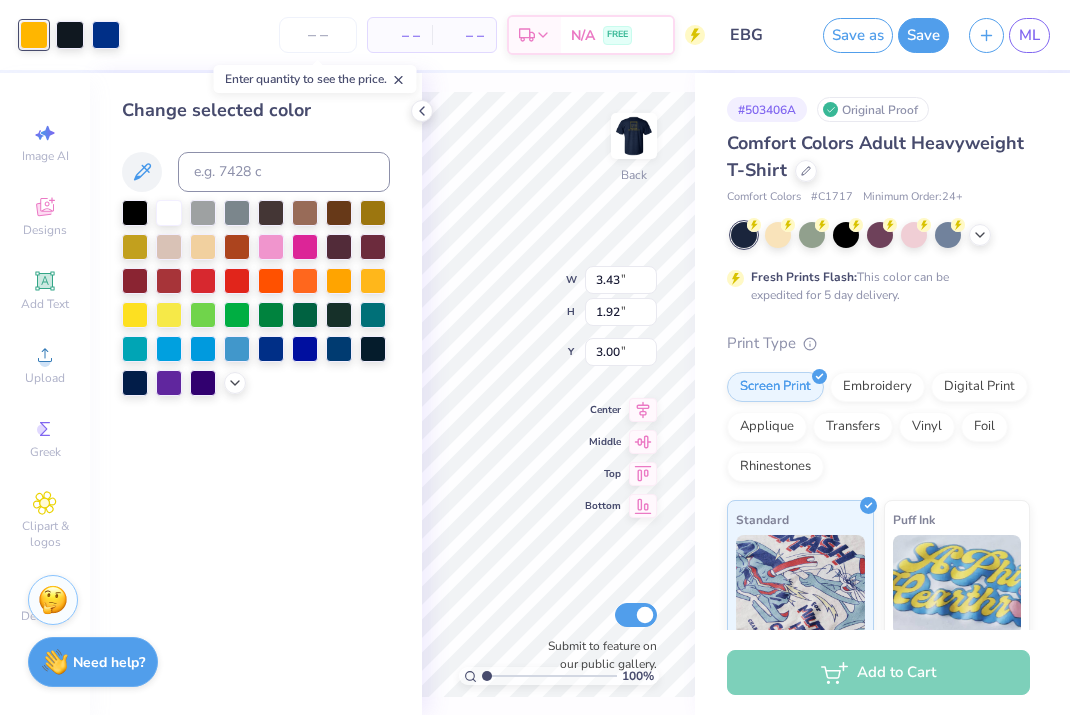 click at bounding box center [34, 35] 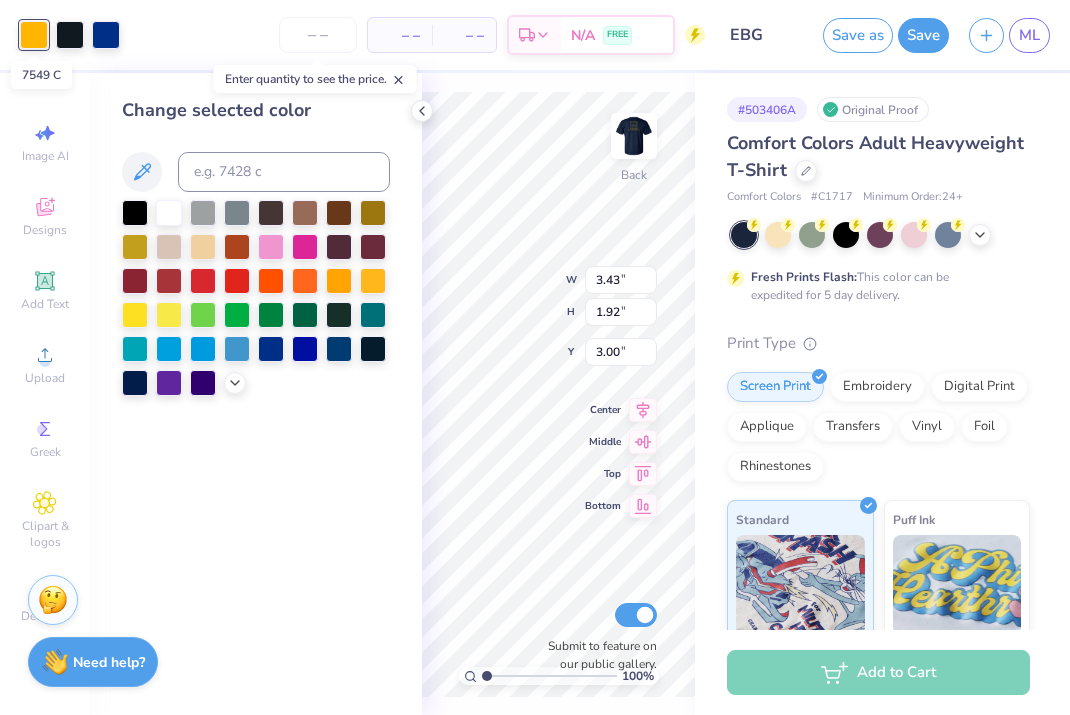 click at bounding box center (34, 35) 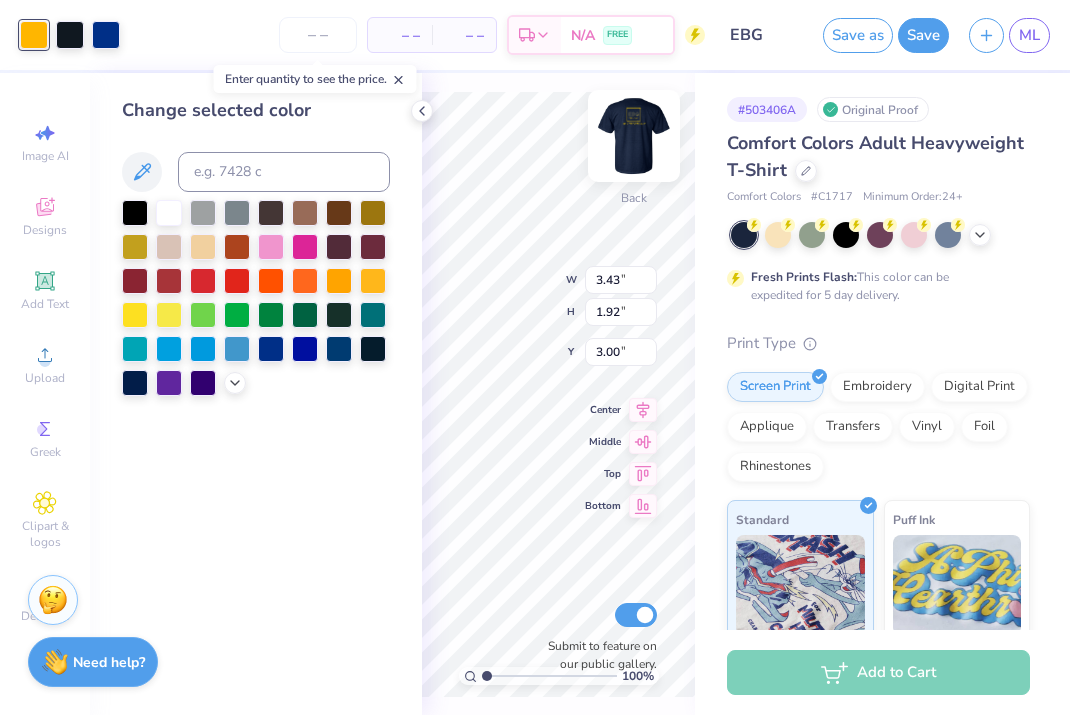 click at bounding box center [634, 136] 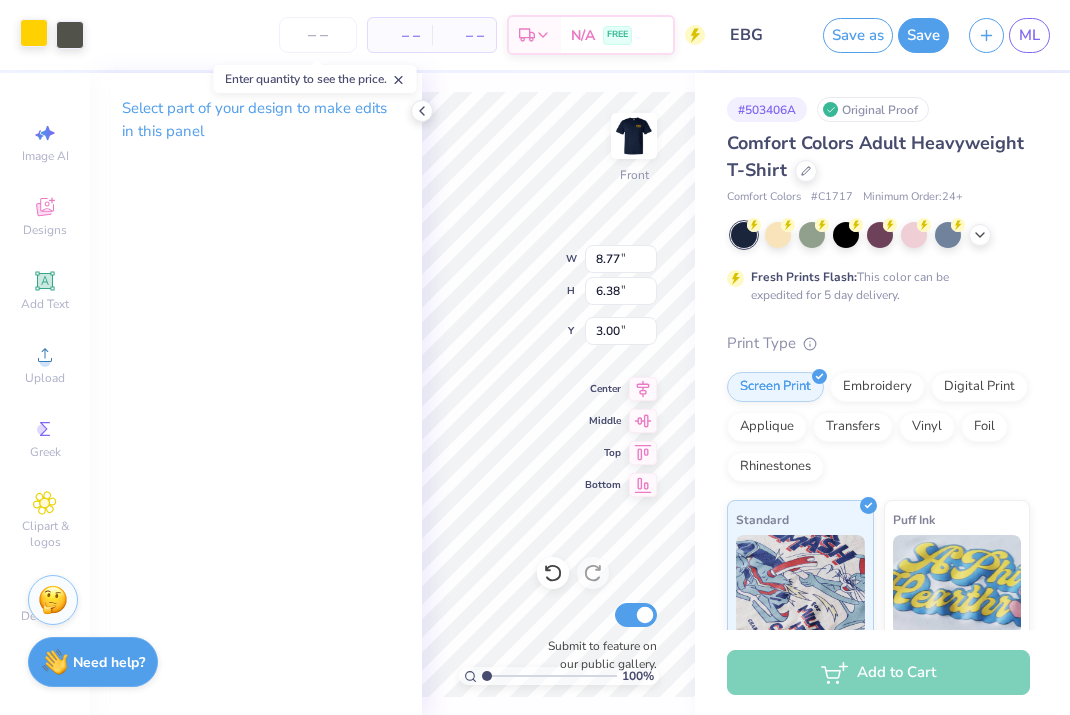 click at bounding box center (34, 33) 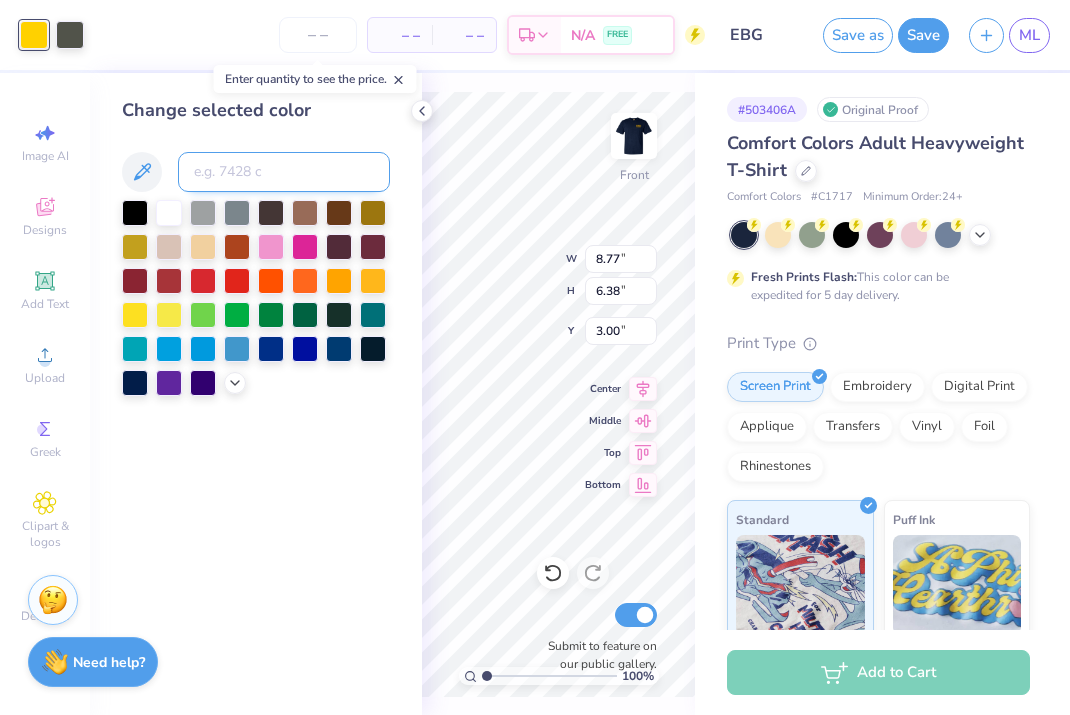 click at bounding box center (284, 172) 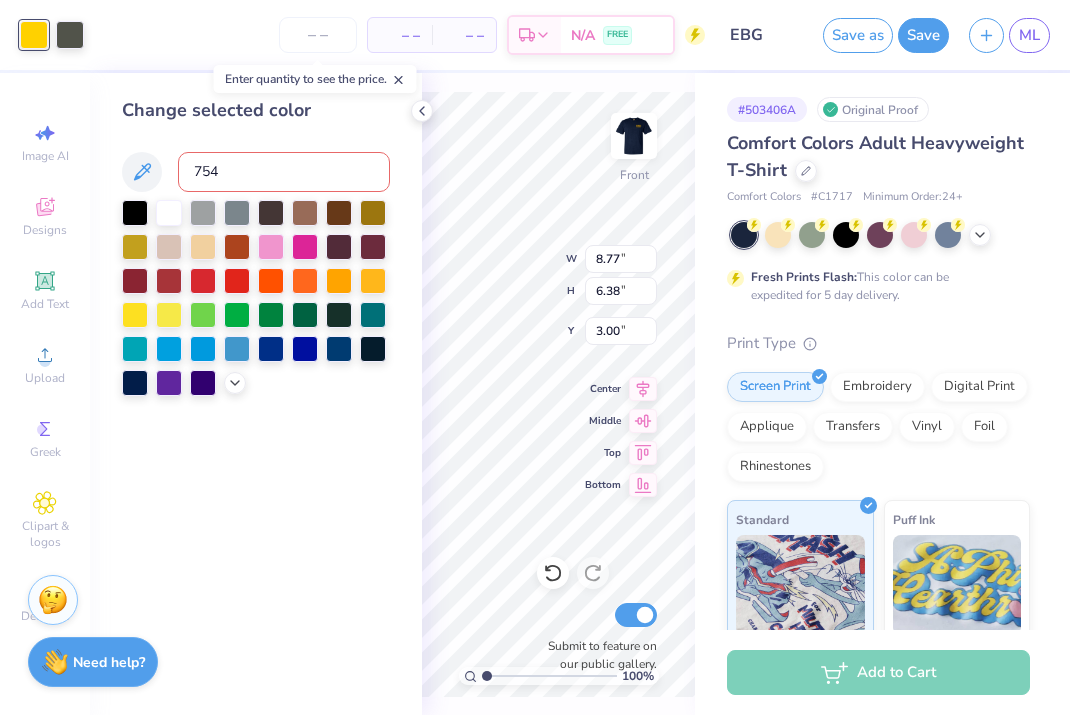 type on "7549" 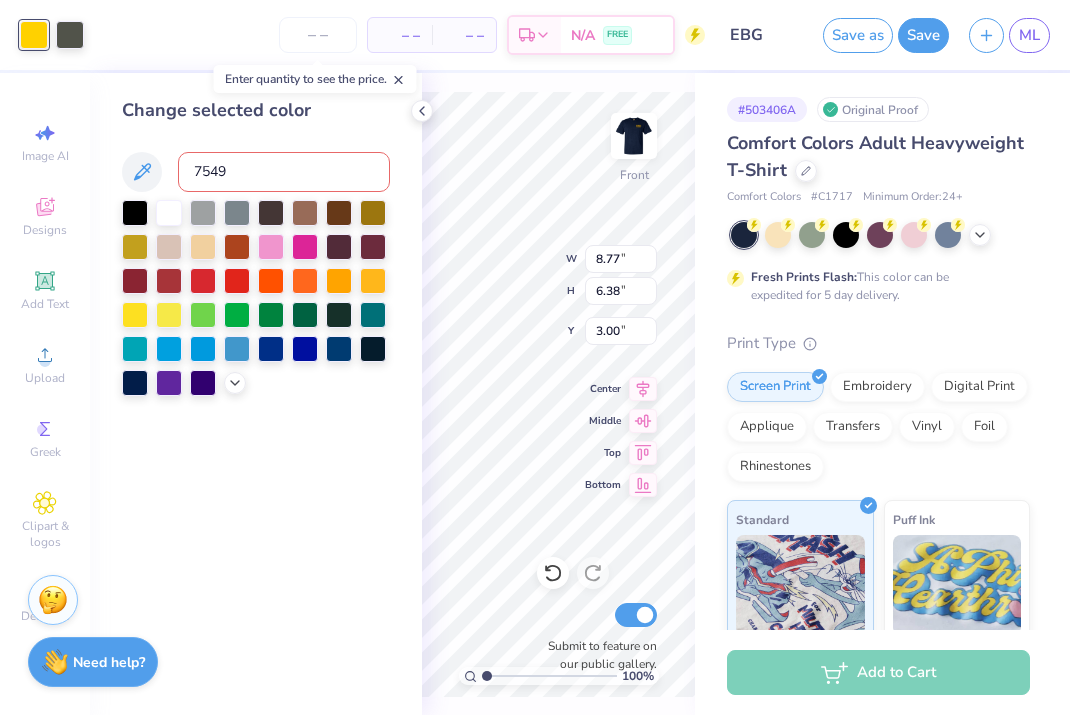 type 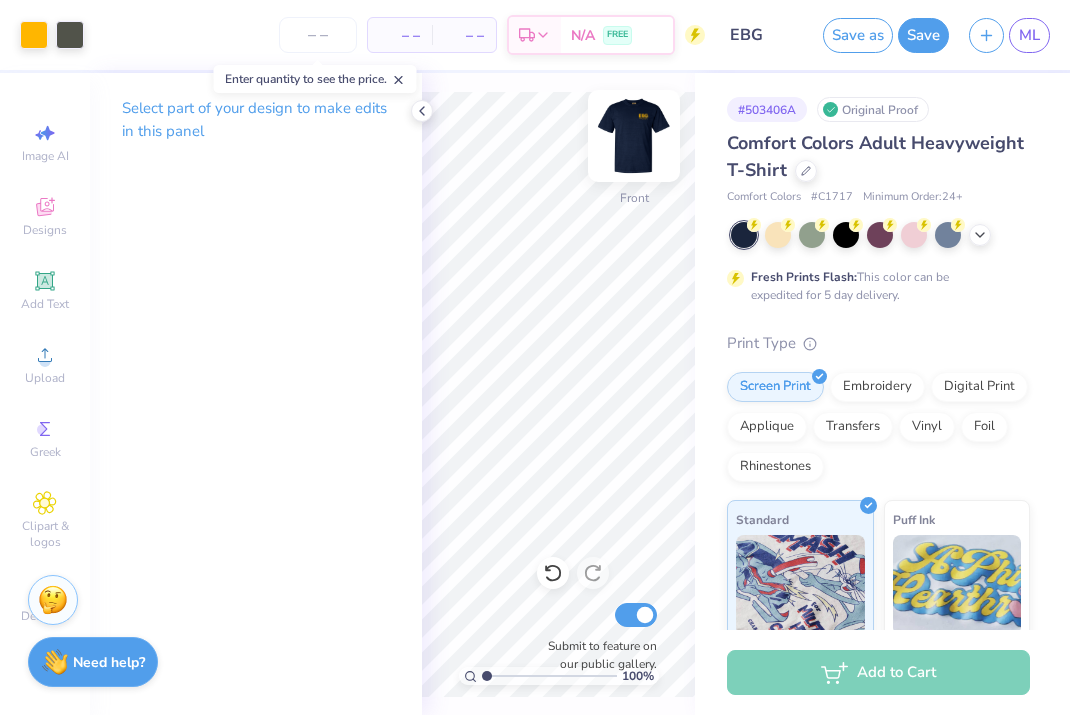 click at bounding box center [634, 136] 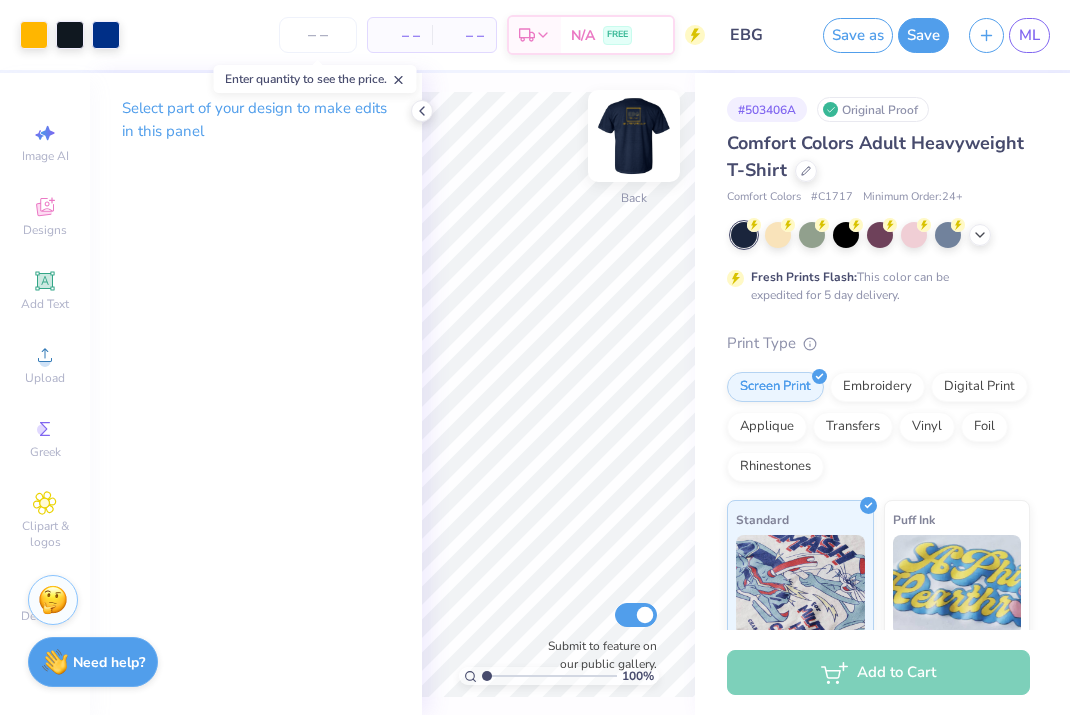 click at bounding box center (634, 136) 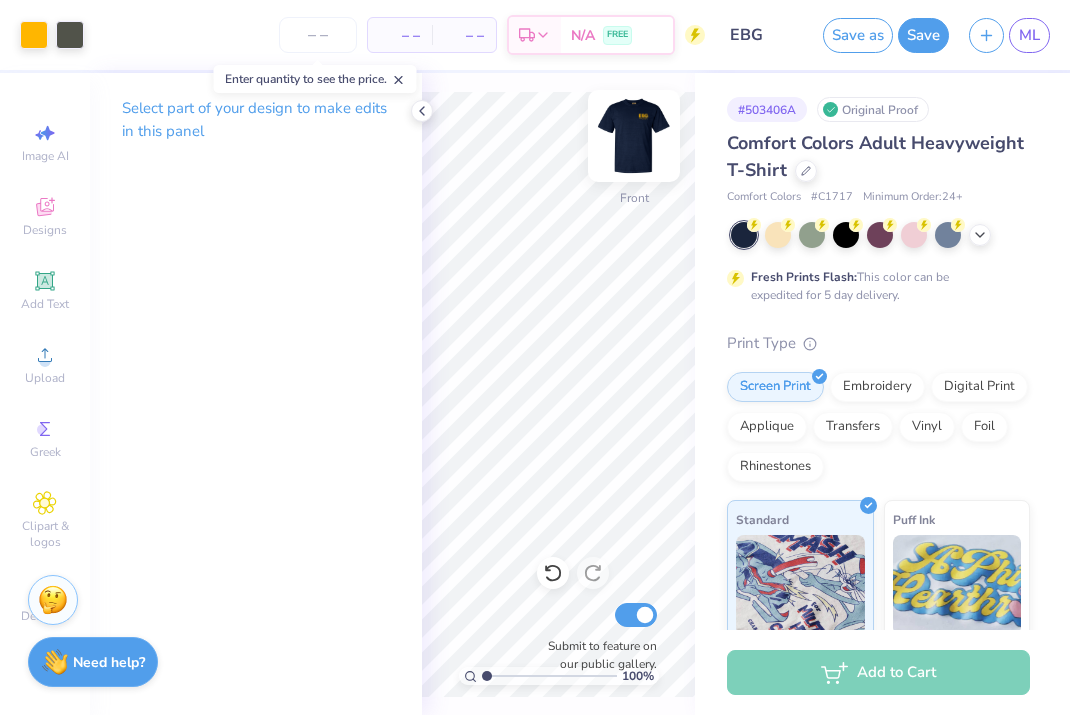 click at bounding box center (634, 136) 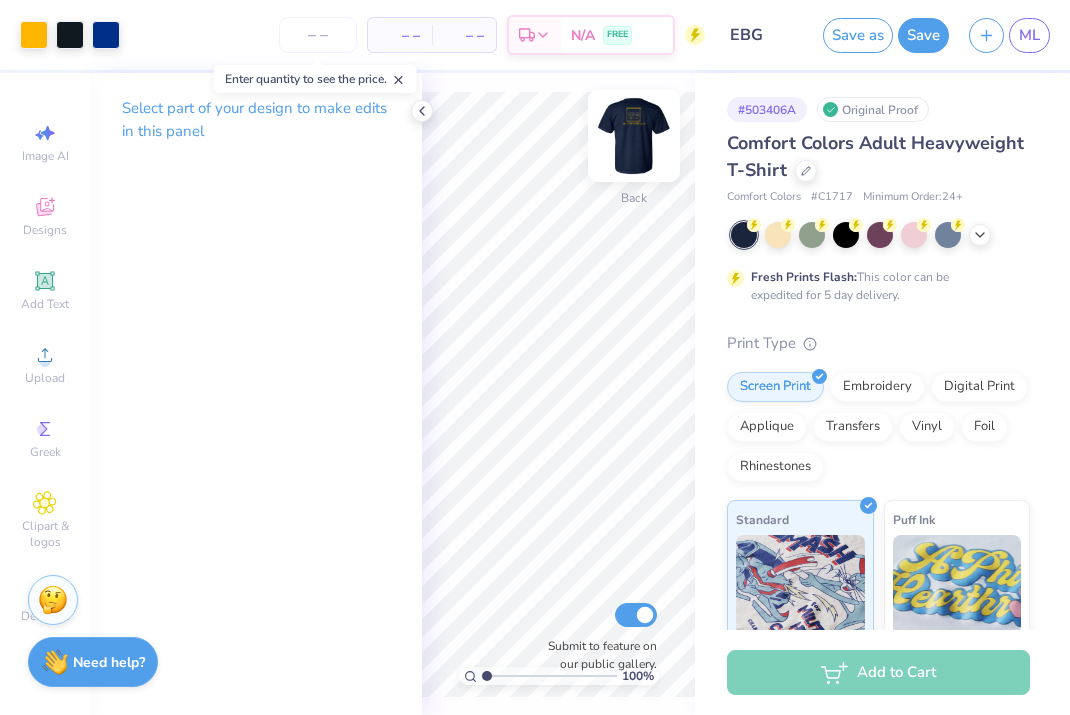 click at bounding box center (634, 136) 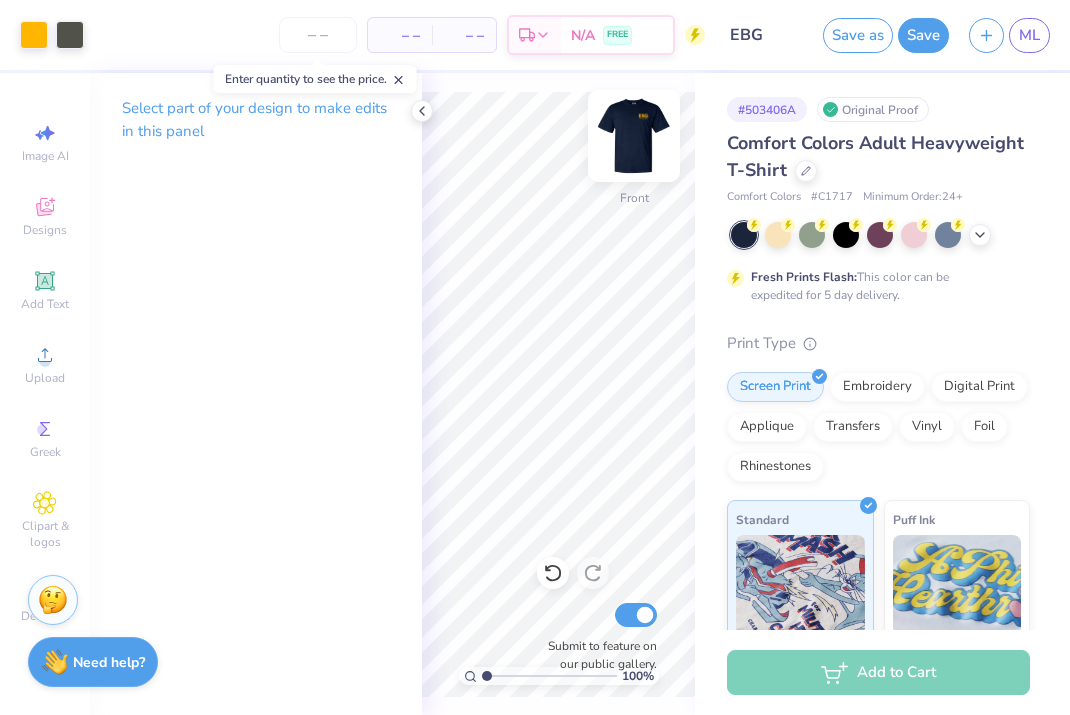 click at bounding box center (634, 136) 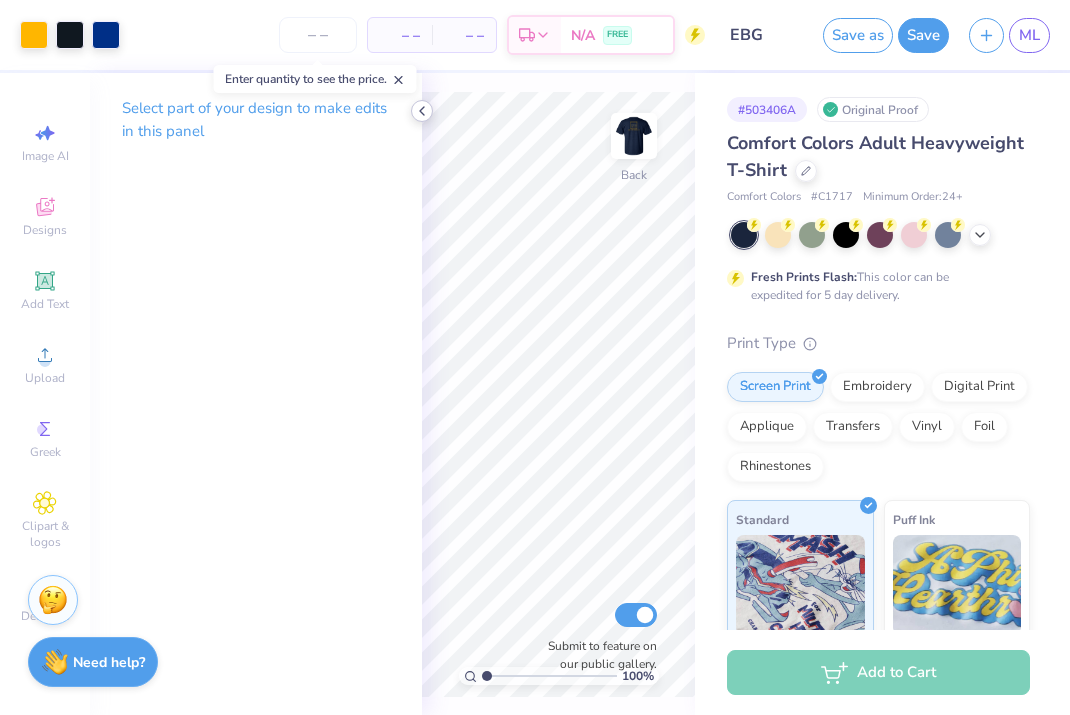 click 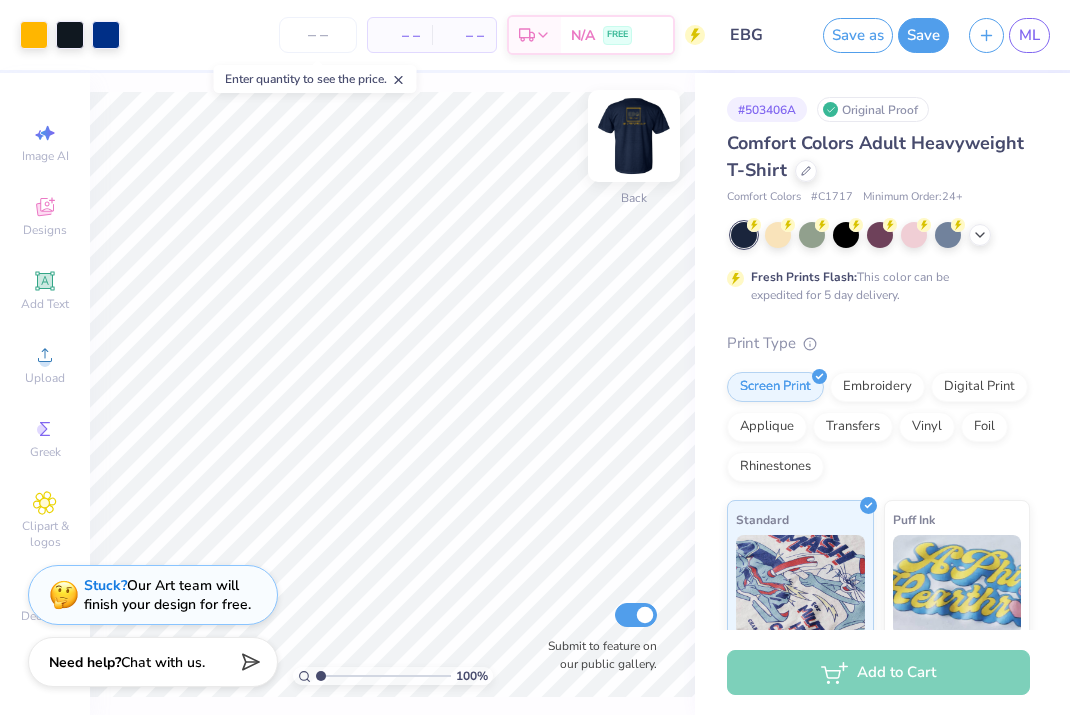 click at bounding box center (634, 136) 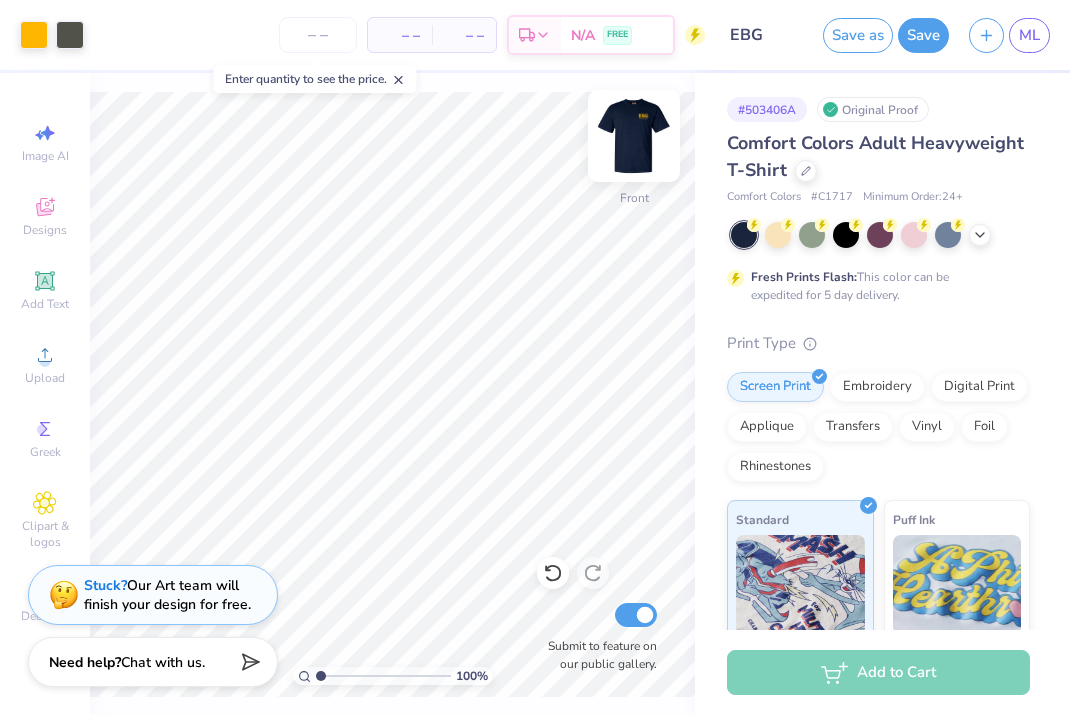 click at bounding box center [634, 136] 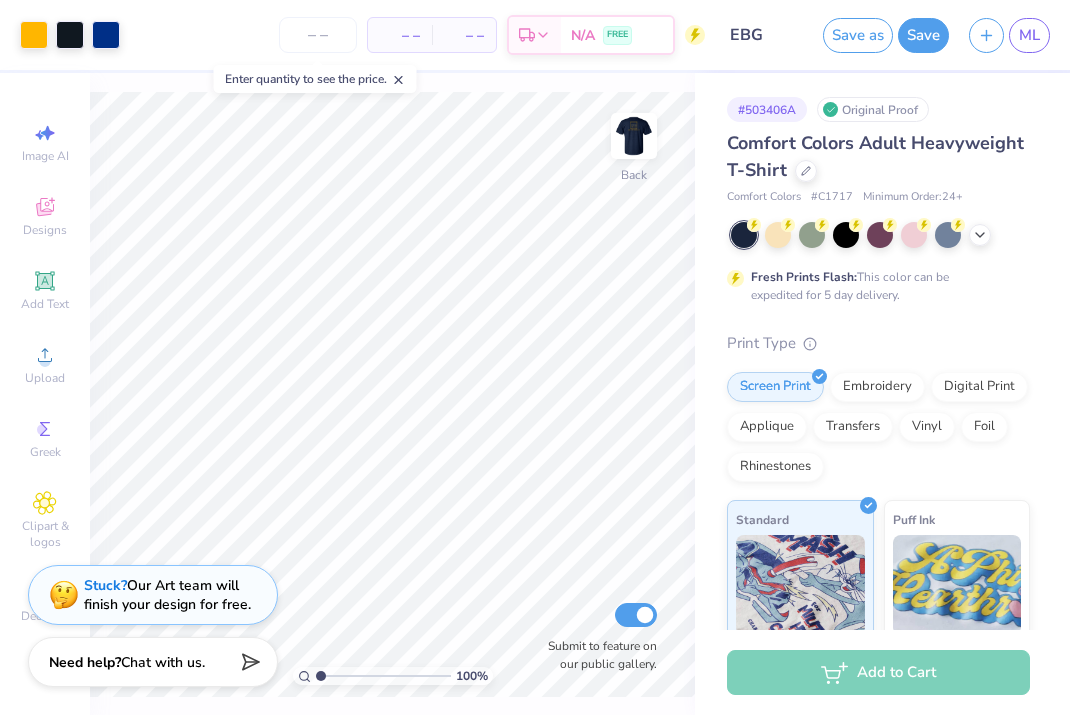 click at bounding box center [634, 136] 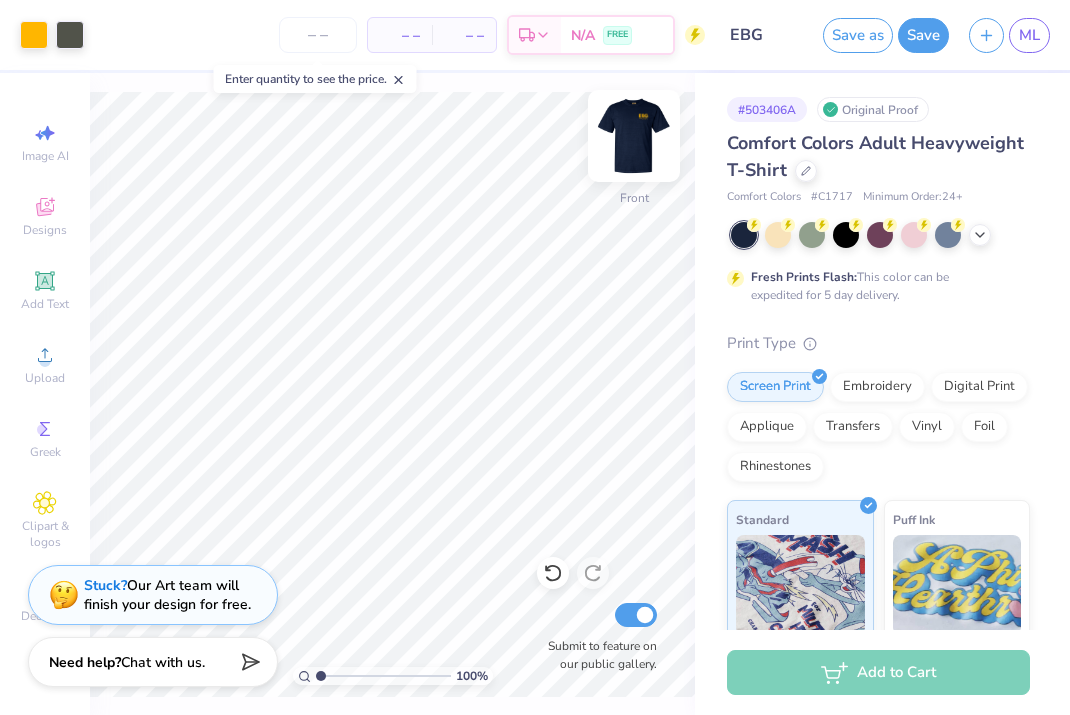 click at bounding box center (634, 136) 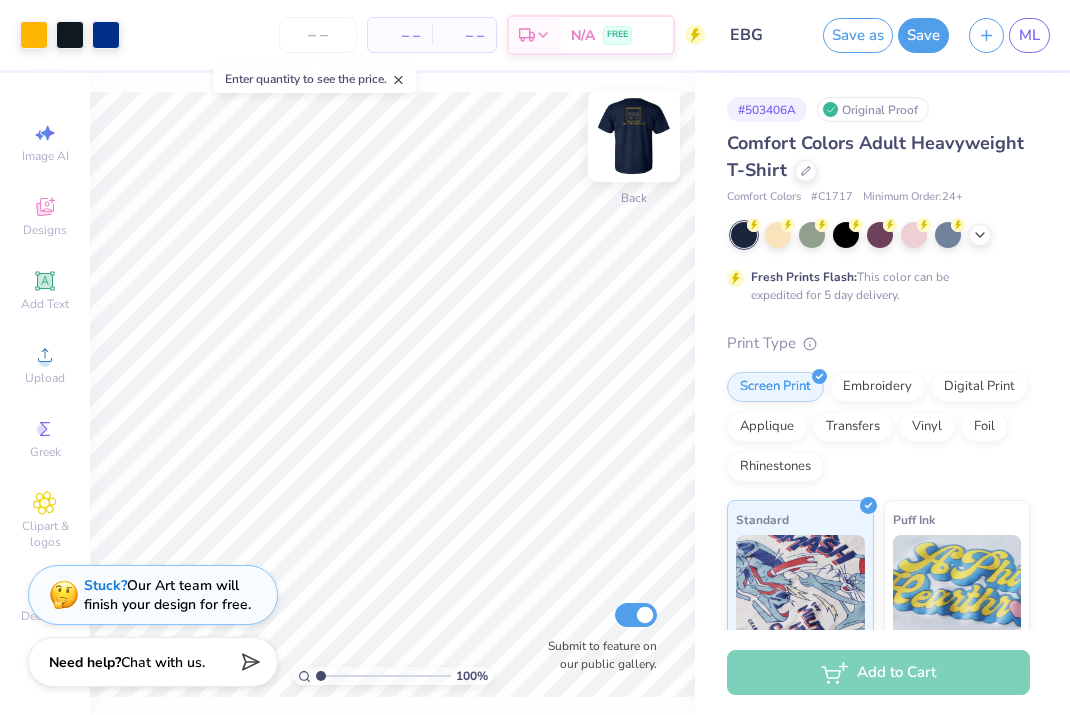 click at bounding box center (634, 136) 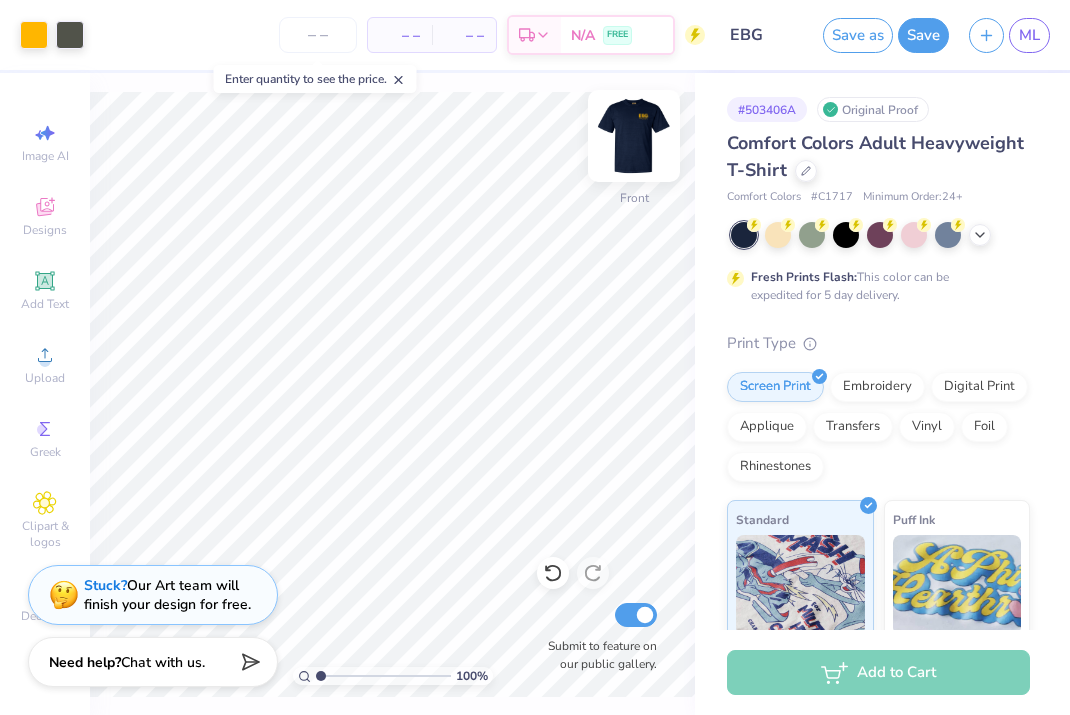click at bounding box center (634, 136) 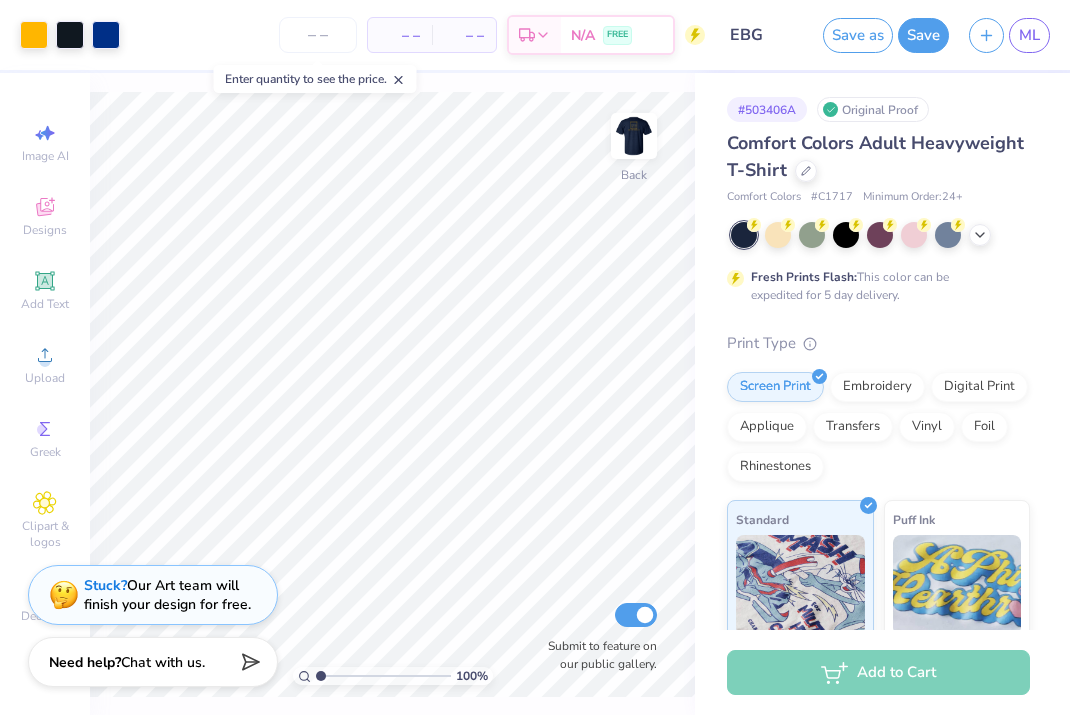 click at bounding box center (634, 136) 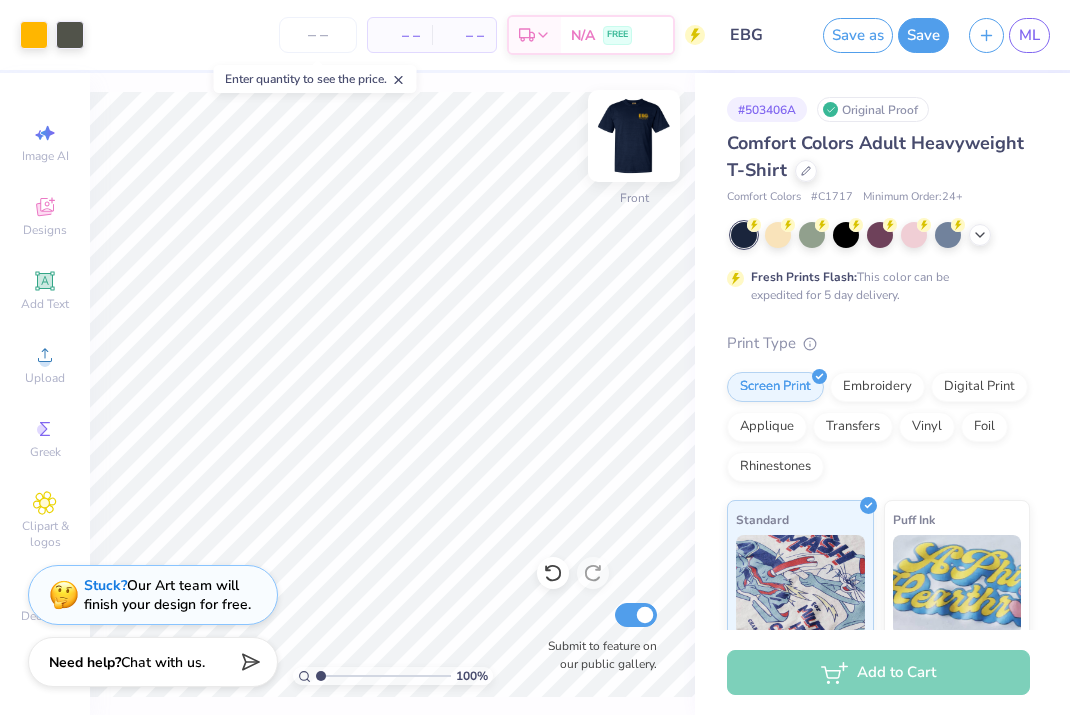 click at bounding box center [634, 136] 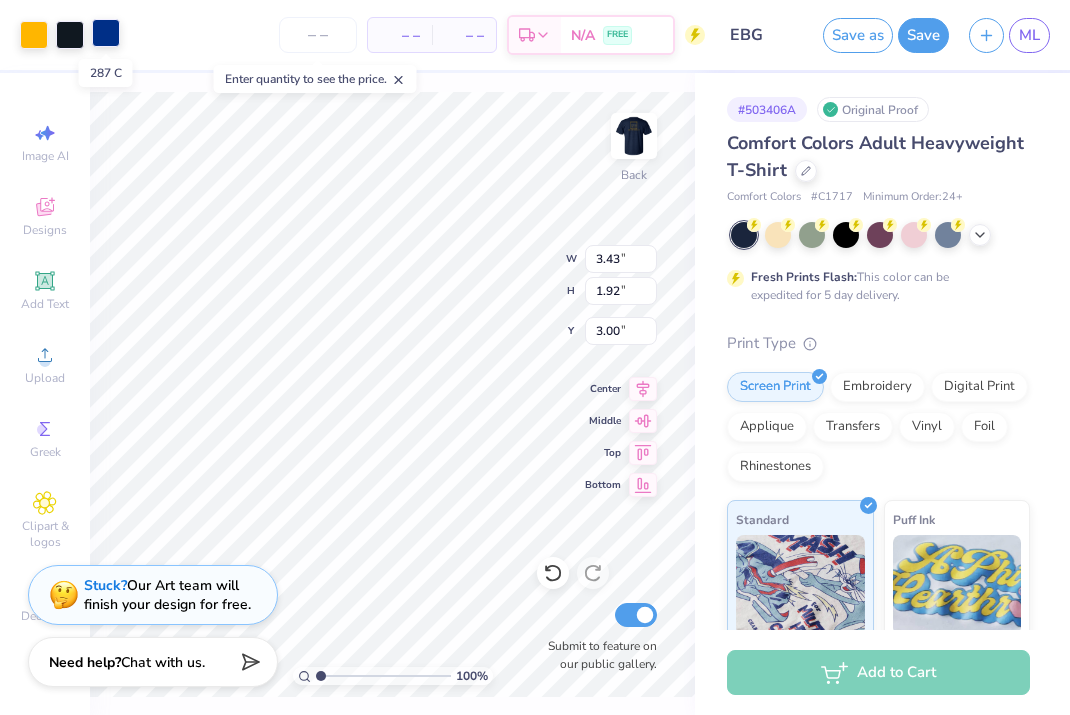 click at bounding box center (106, 33) 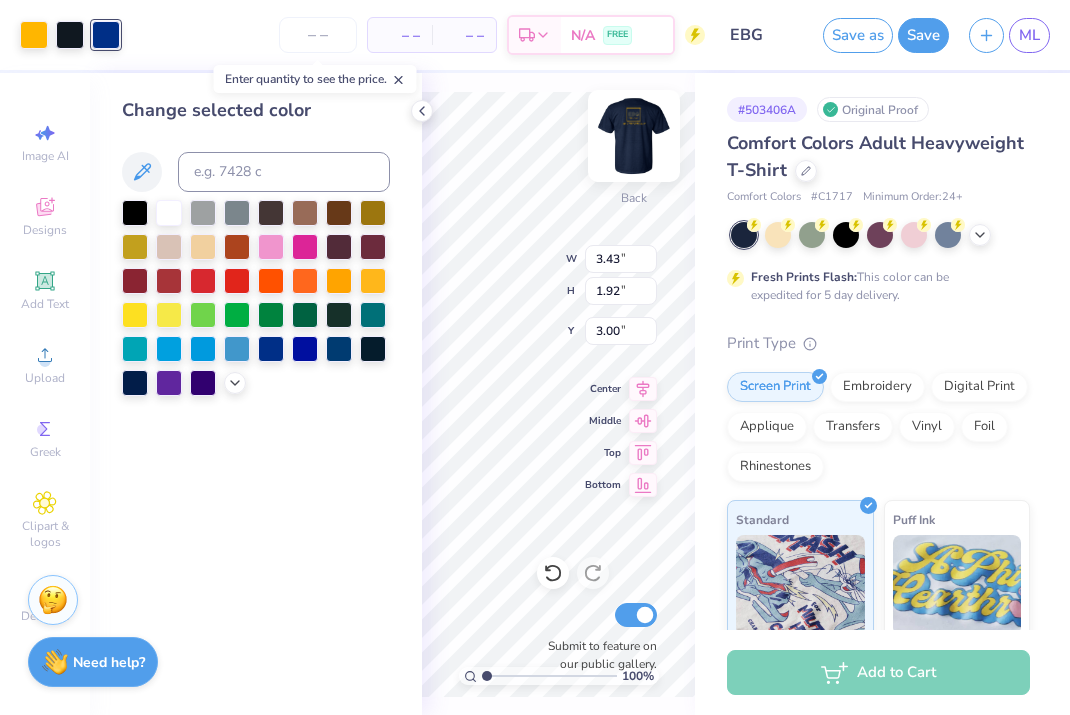 click at bounding box center [634, 136] 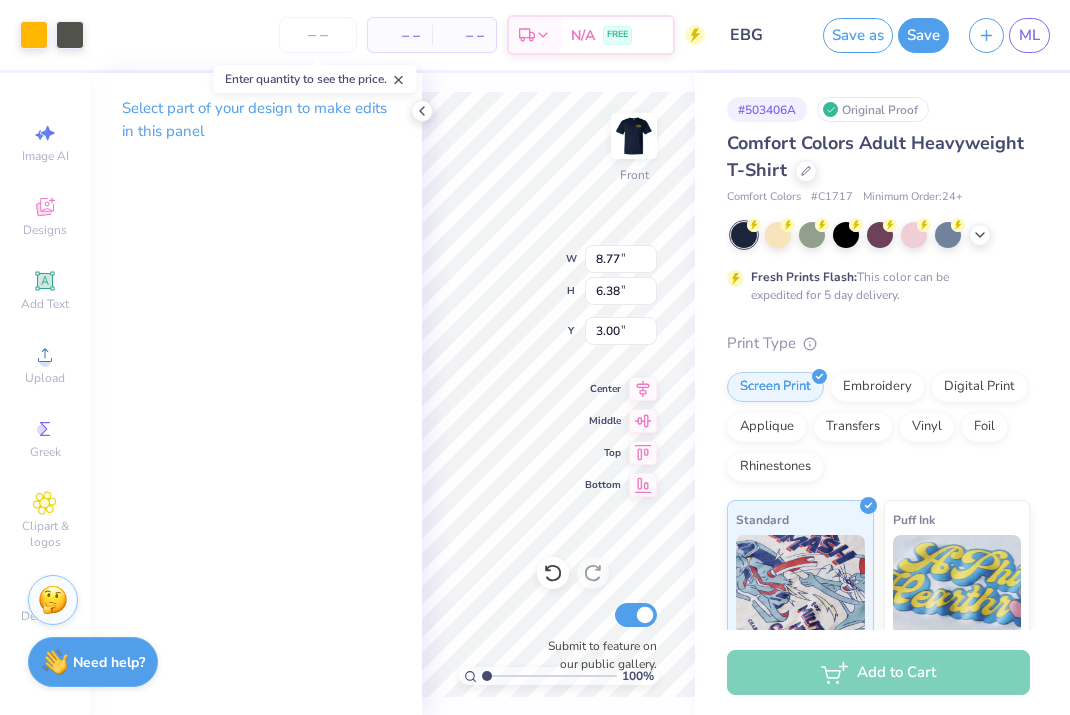 click on "Art colors – – Per Item – – Total Est. Delivery N/A FREE Design Title EBG Save as Save ML" at bounding box center (535, 35) 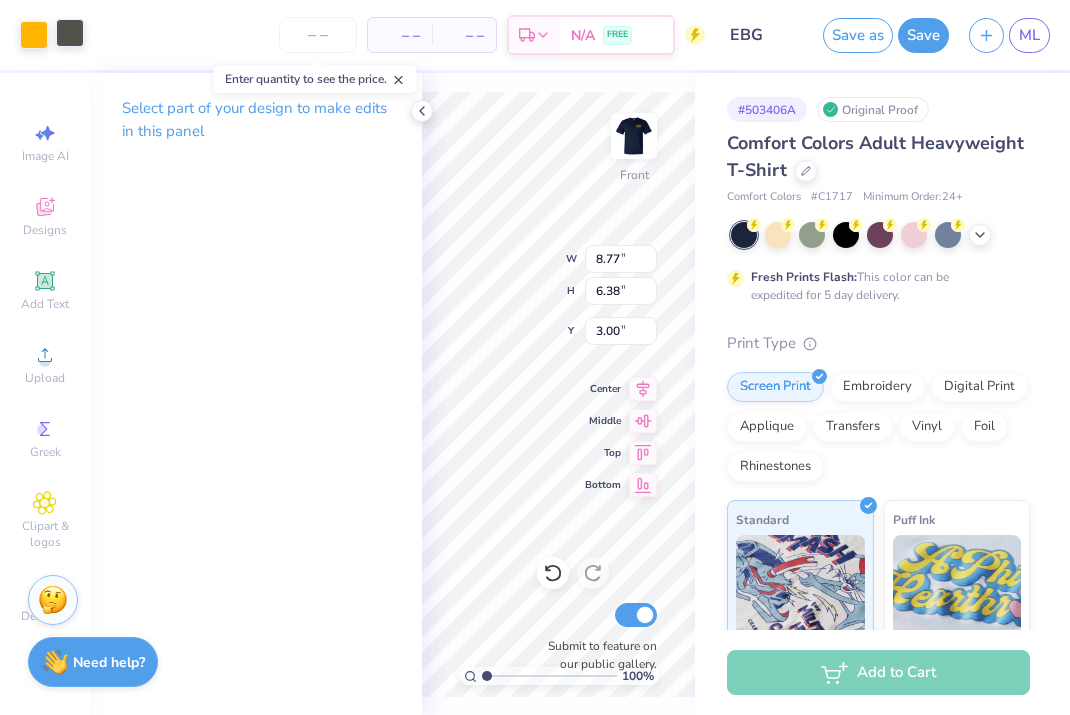 click at bounding box center (70, 33) 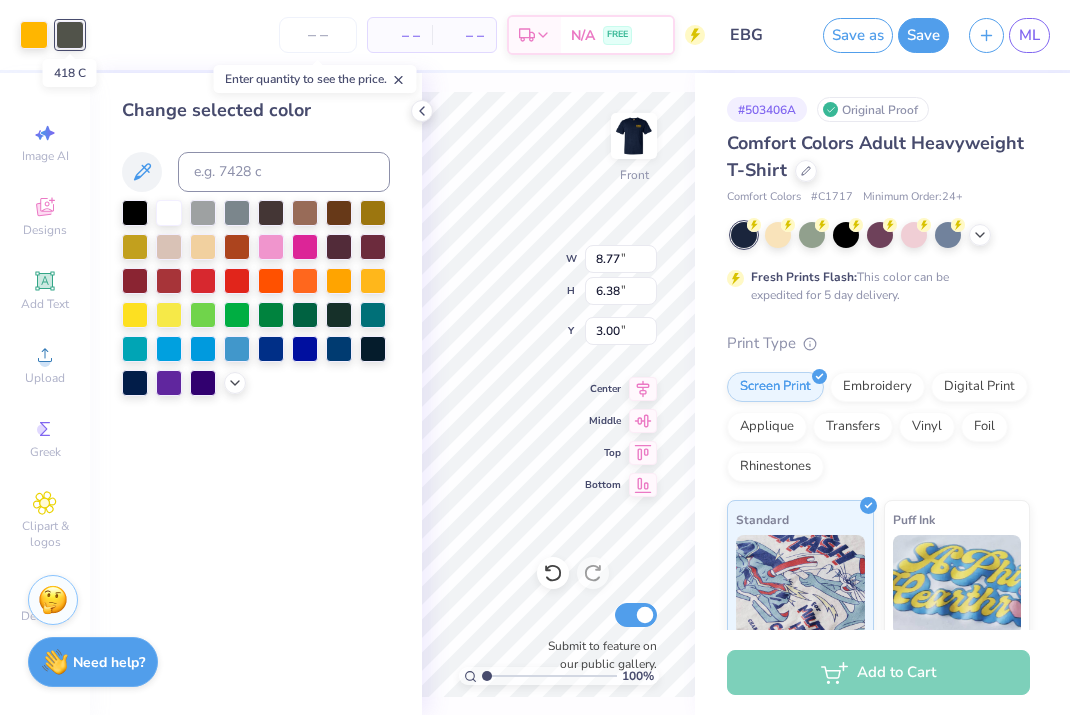 click at bounding box center (70, 35) 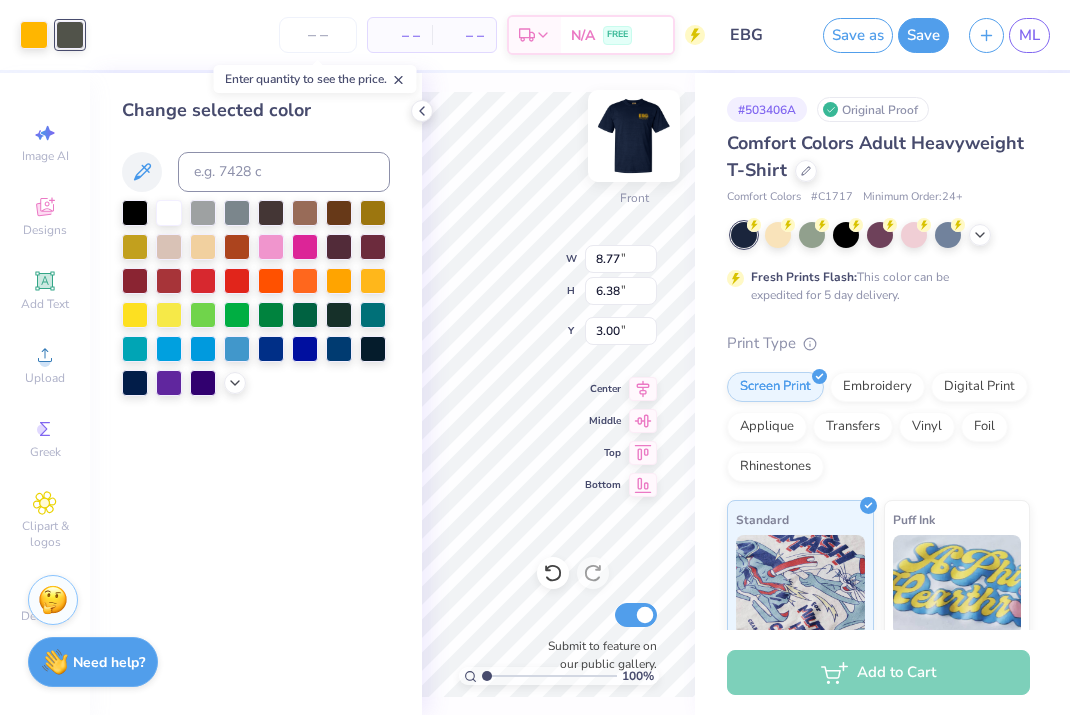 click at bounding box center (634, 136) 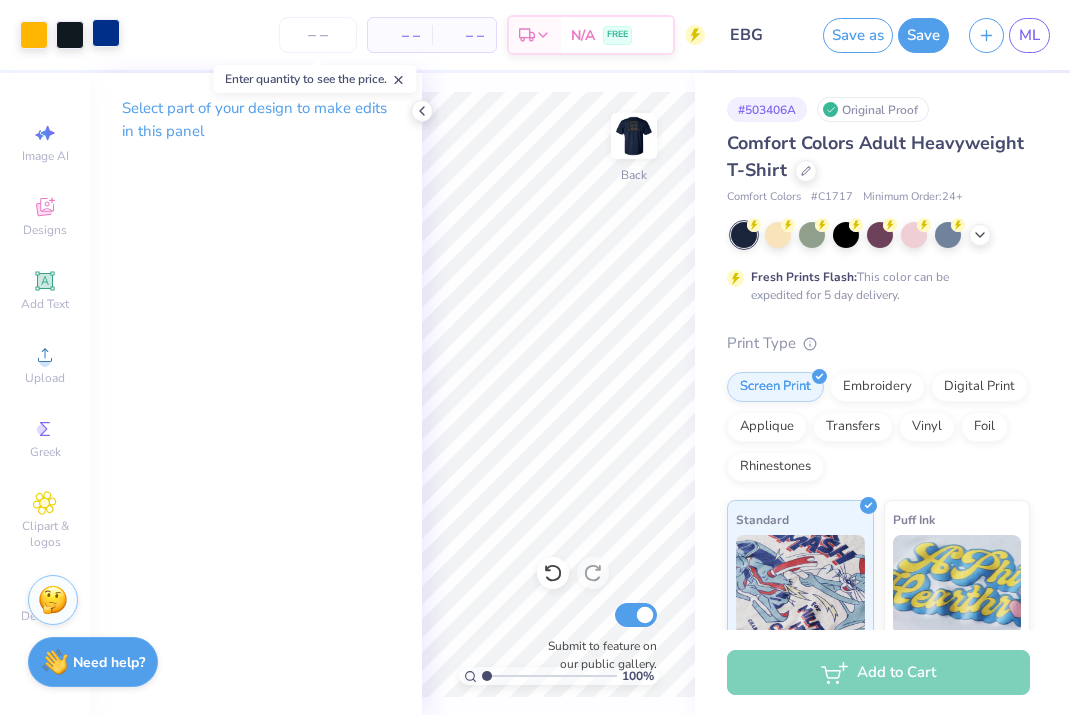 click at bounding box center (106, 33) 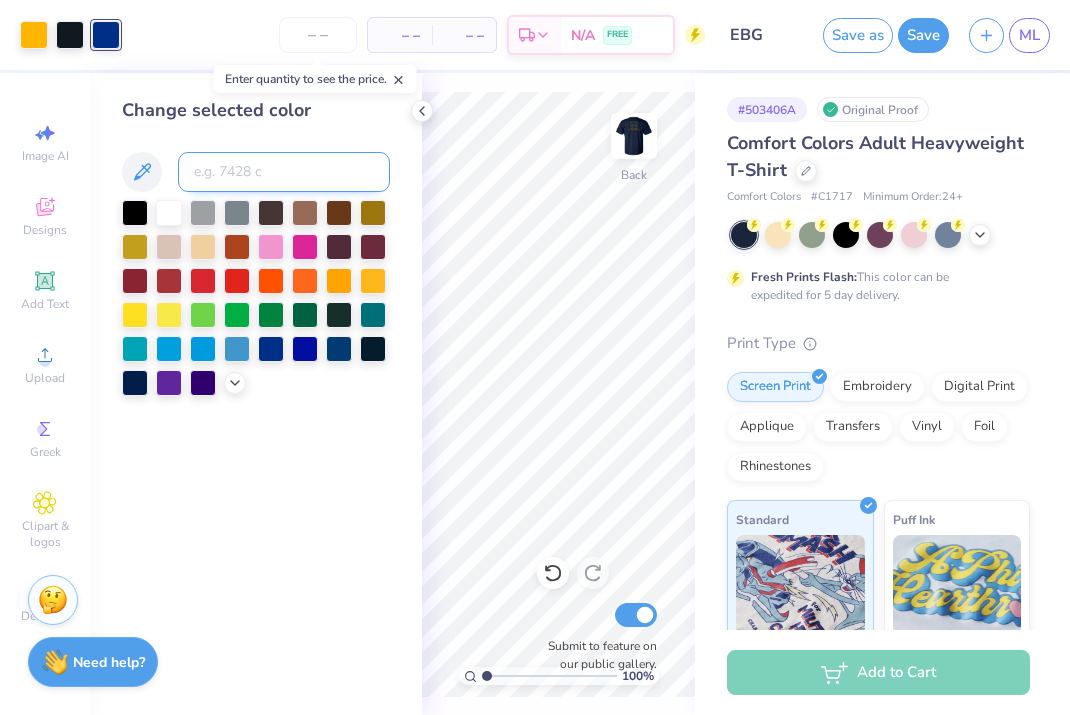 click at bounding box center (284, 172) 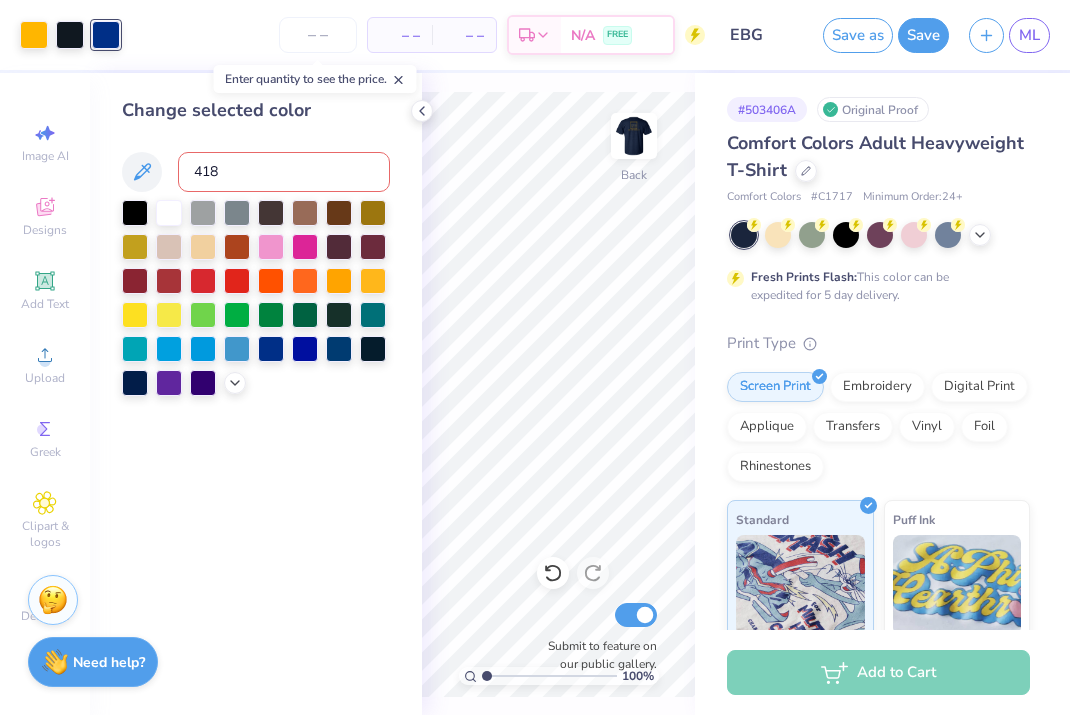 type on "418" 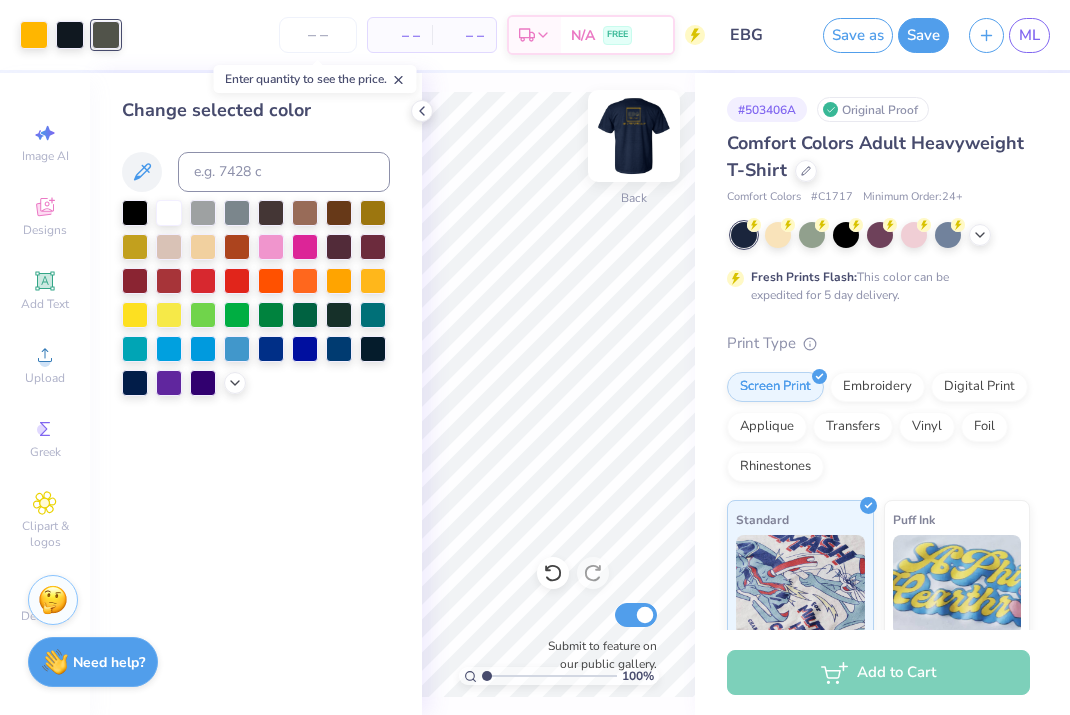 click at bounding box center (634, 136) 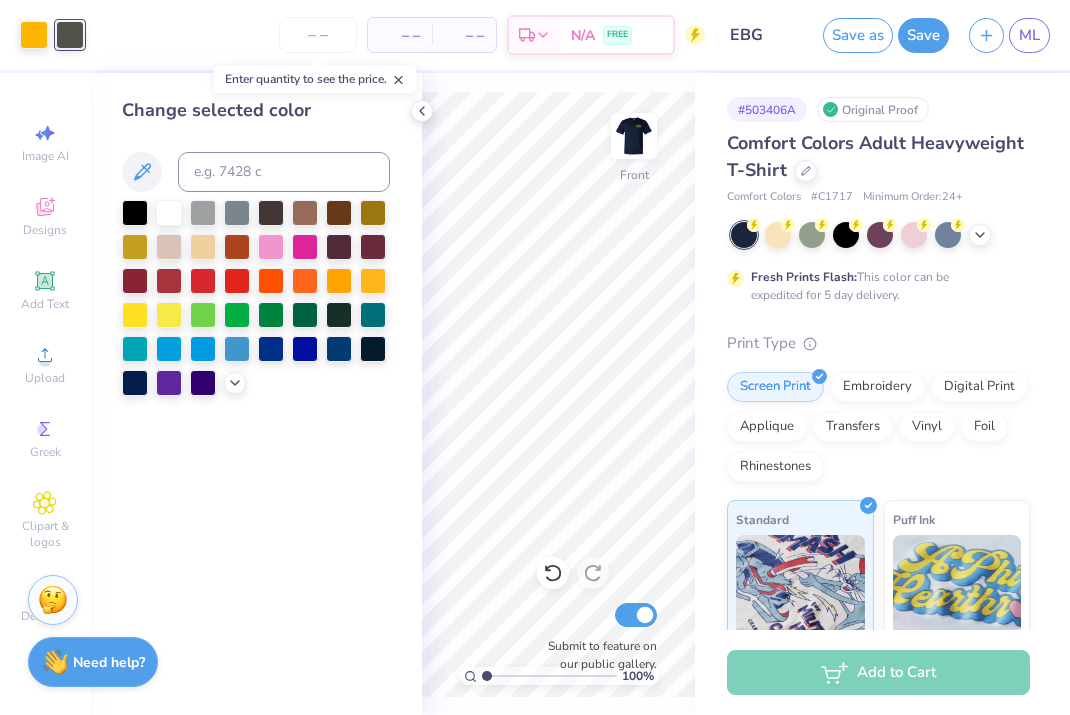 click at bounding box center [634, 136] 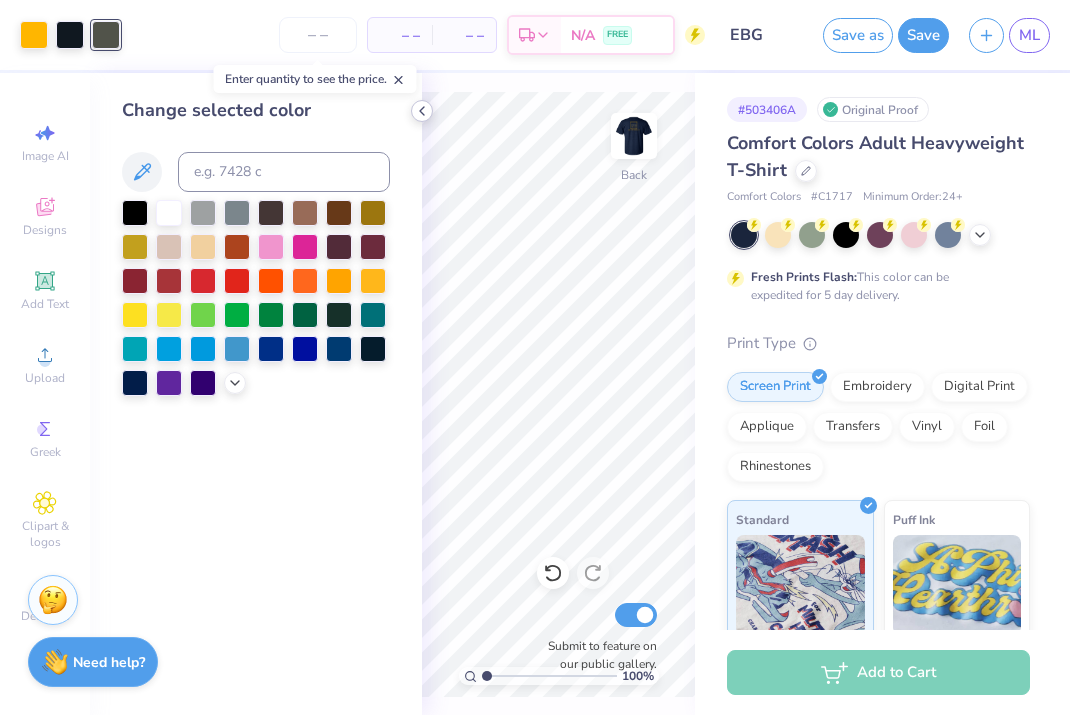 click at bounding box center [422, 111] 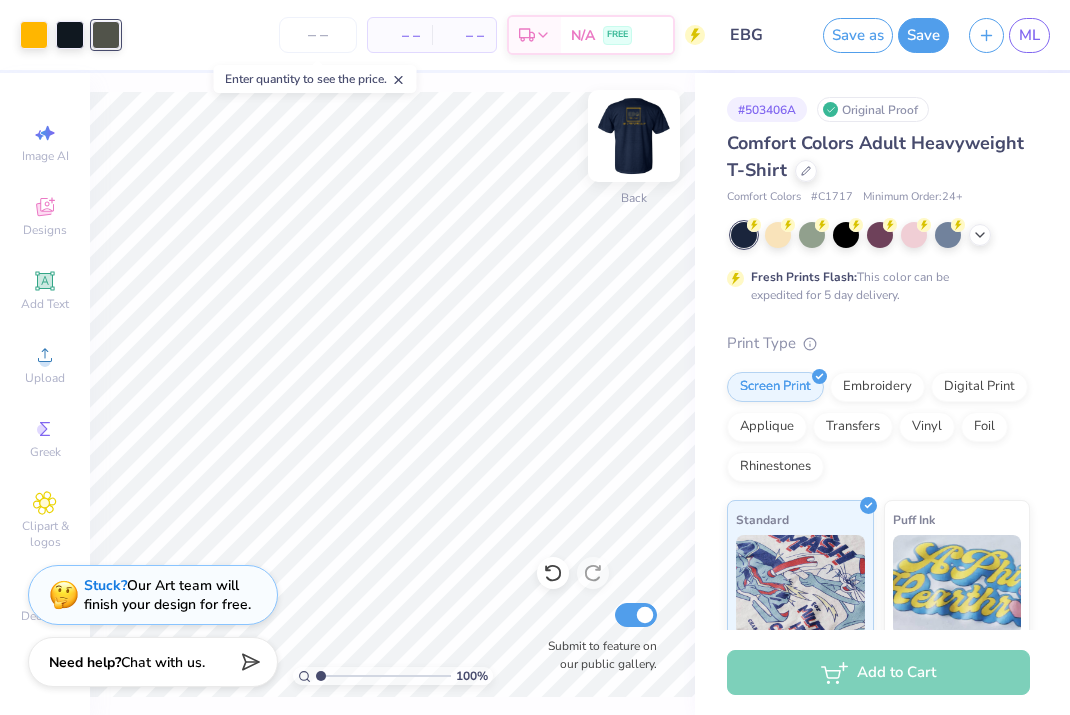 click at bounding box center (634, 136) 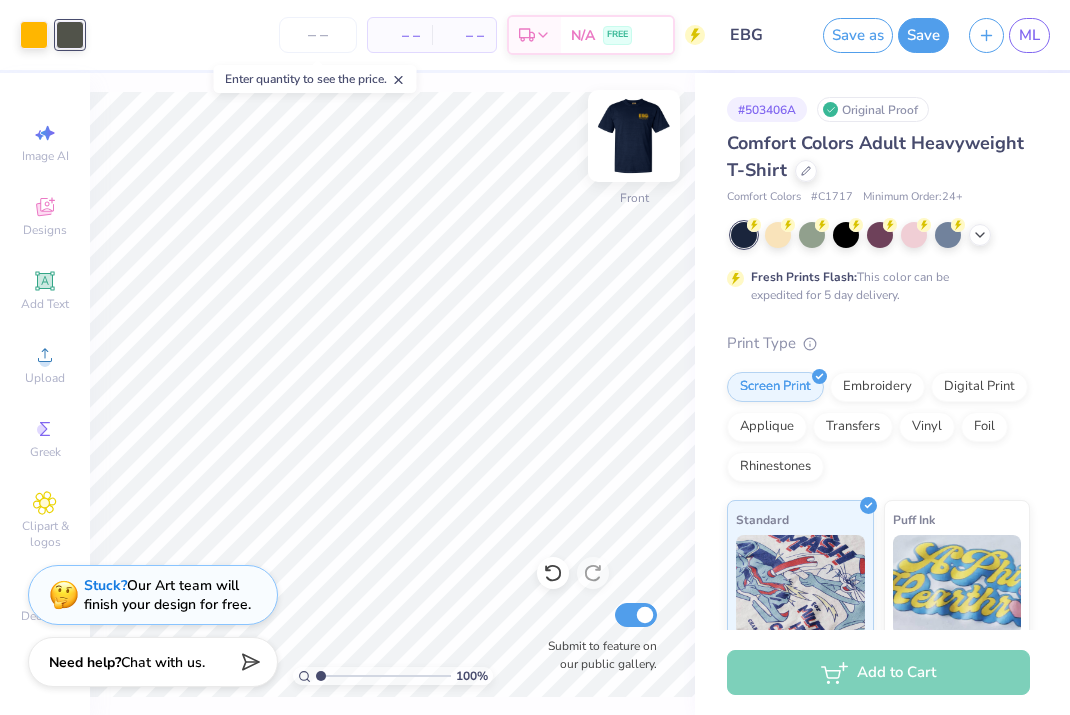 click at bounding box center [634, 136] 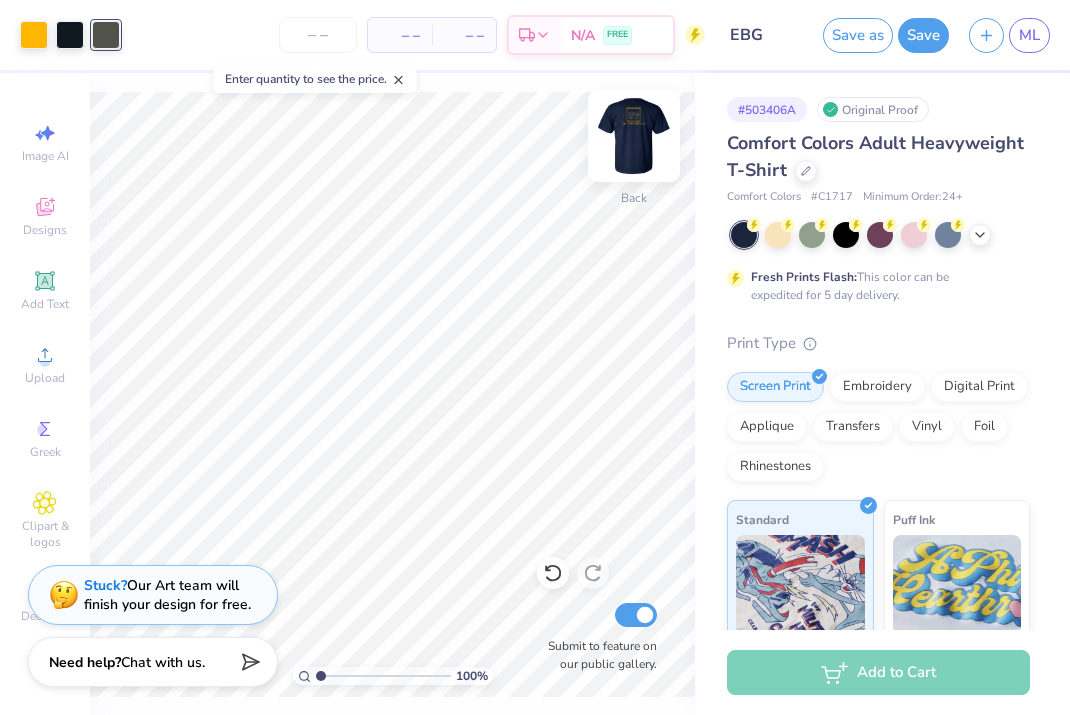 click at bounding box center [634, 136] 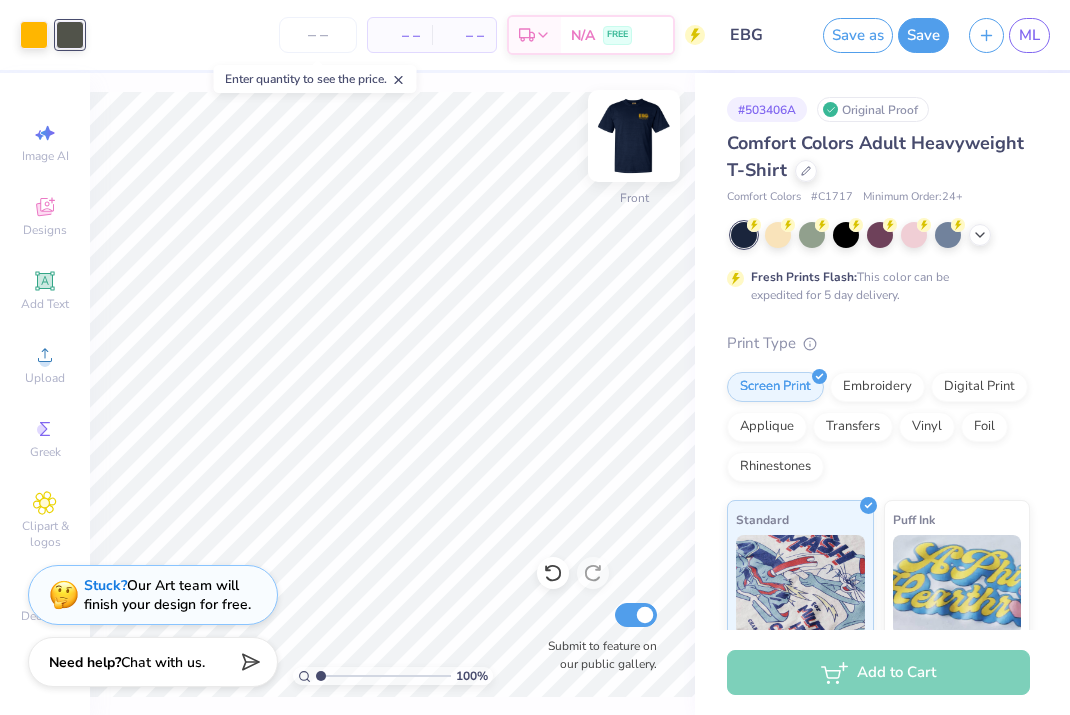 click at bounding box center [634, 136] 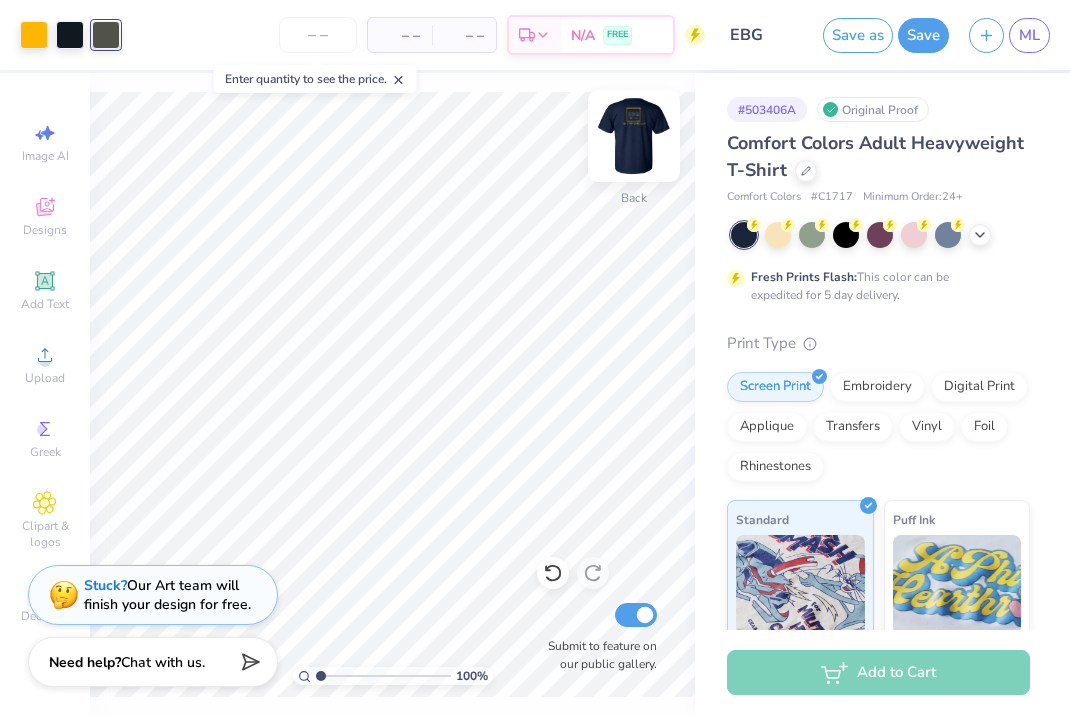 click at bounding box center (634, 136) 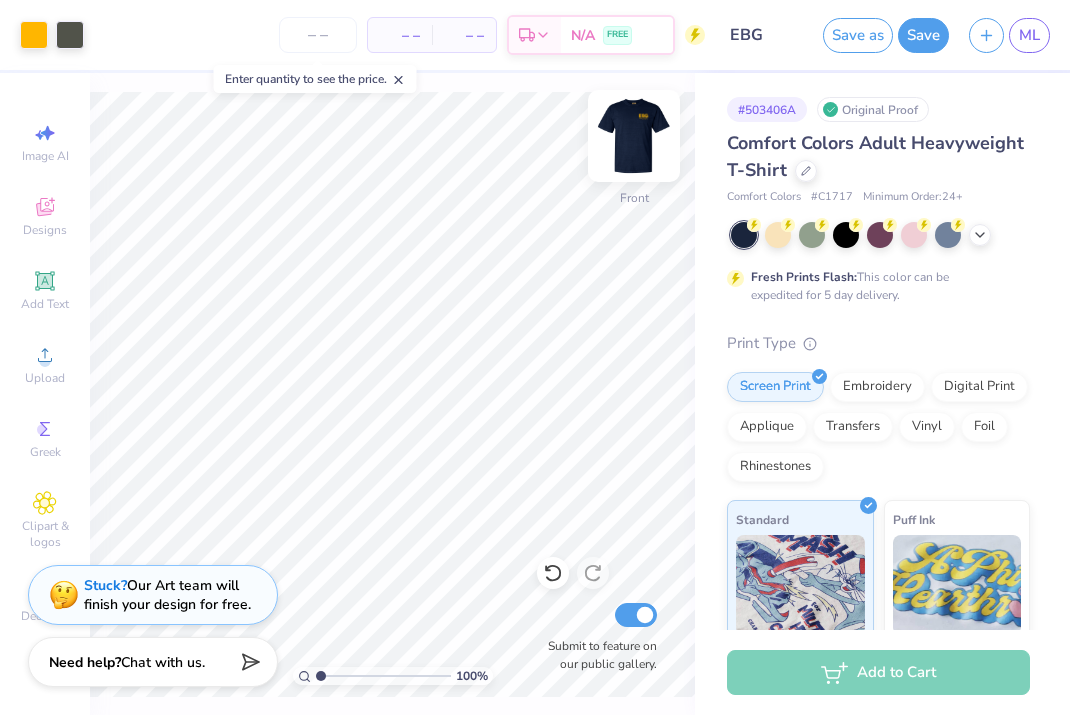 click at bounding box center (634, 136) 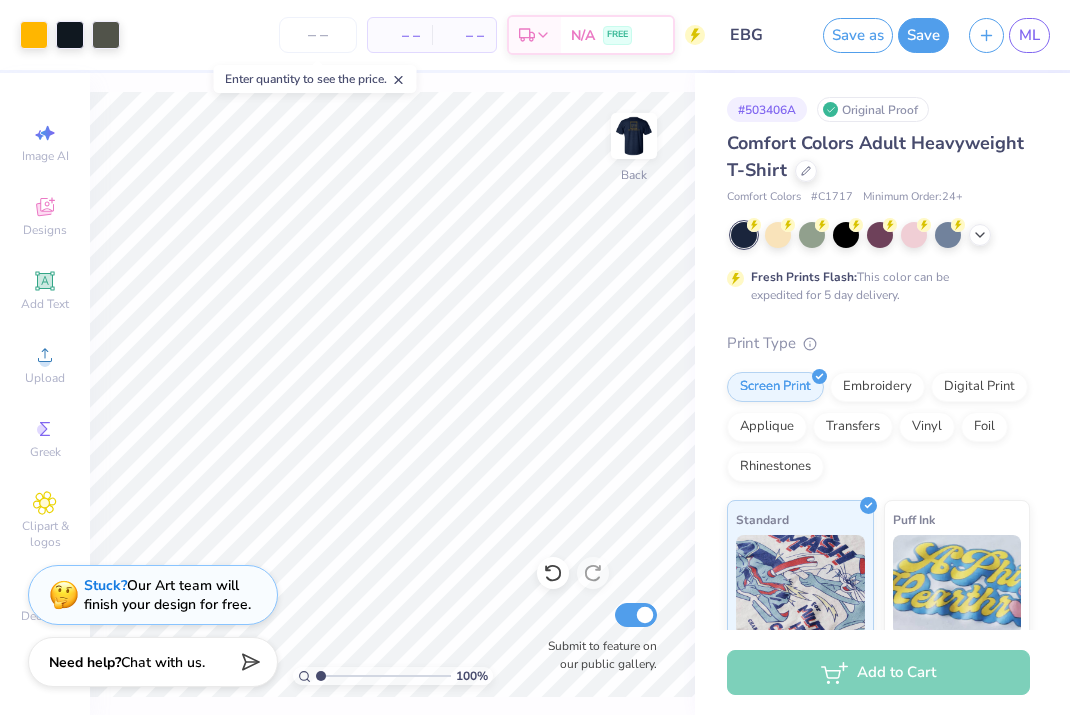 click at bounding box center [634, 136] 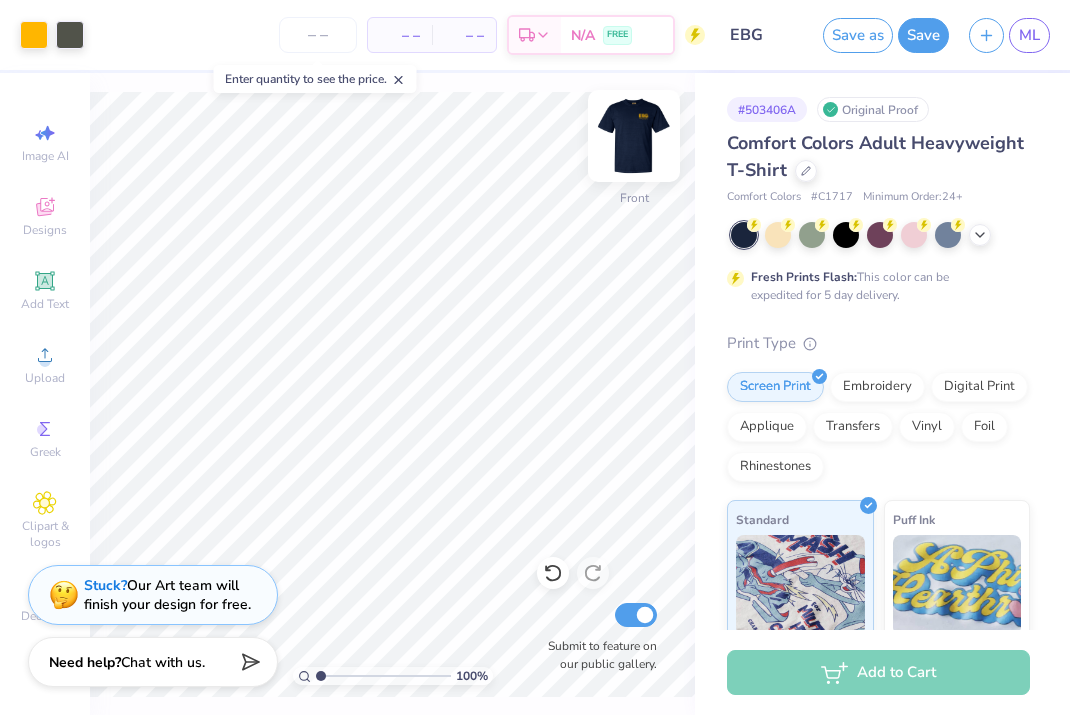 click at bounding box center (634, 136) 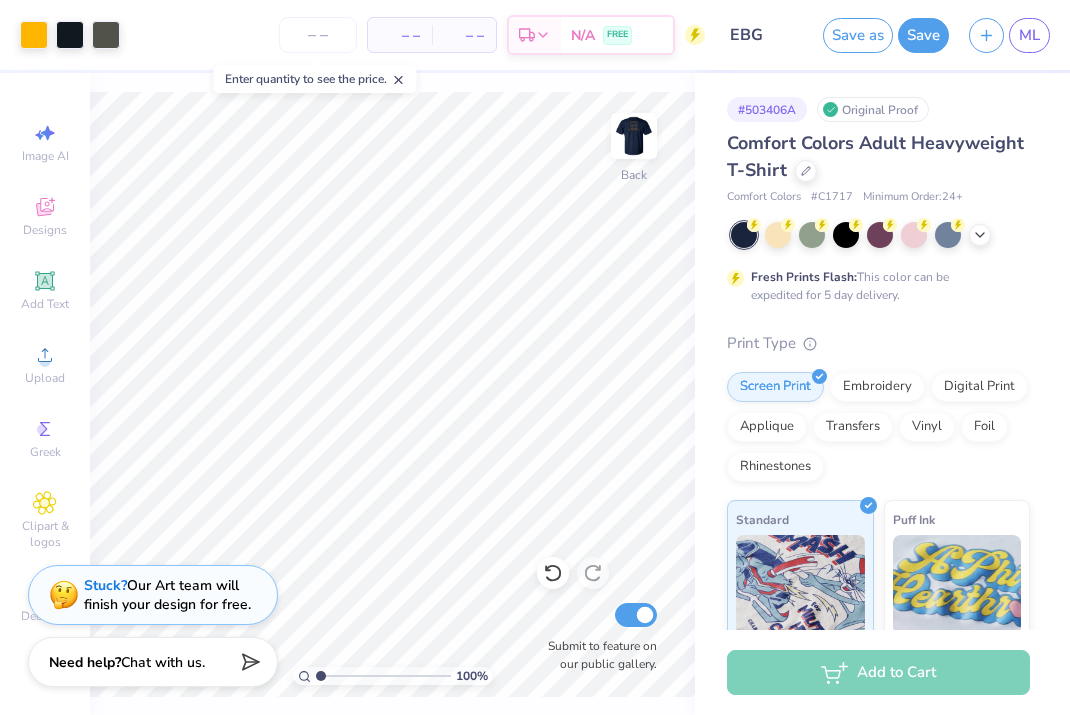 click at bounding box center [634, 136] 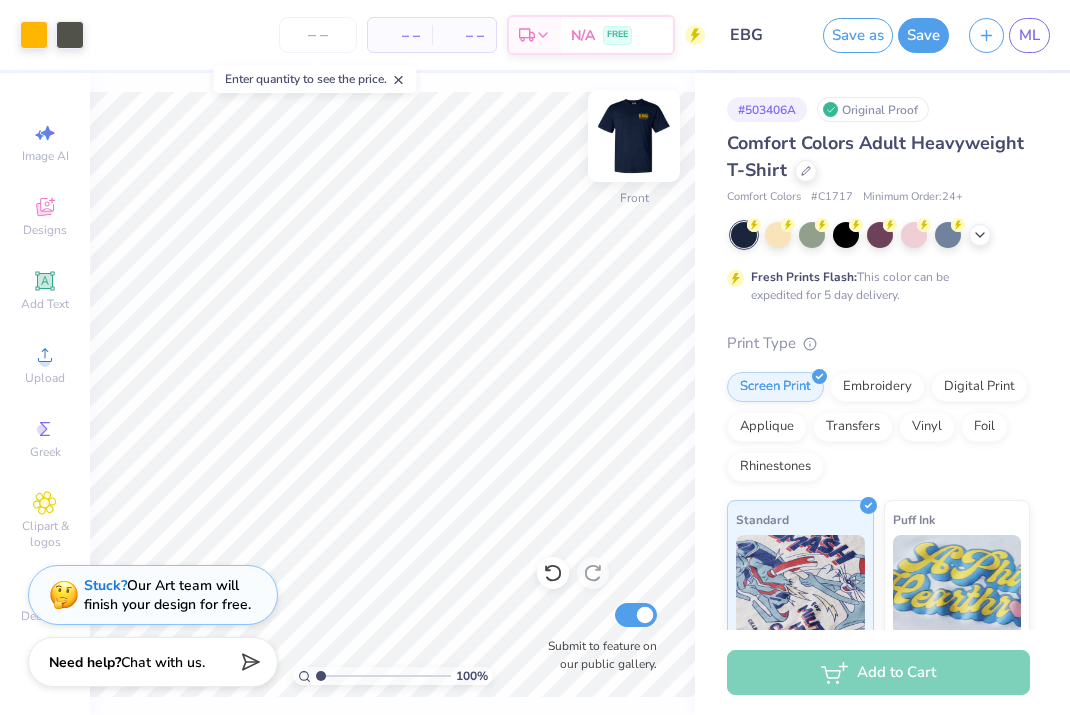 click at bounding box center [634, 136] 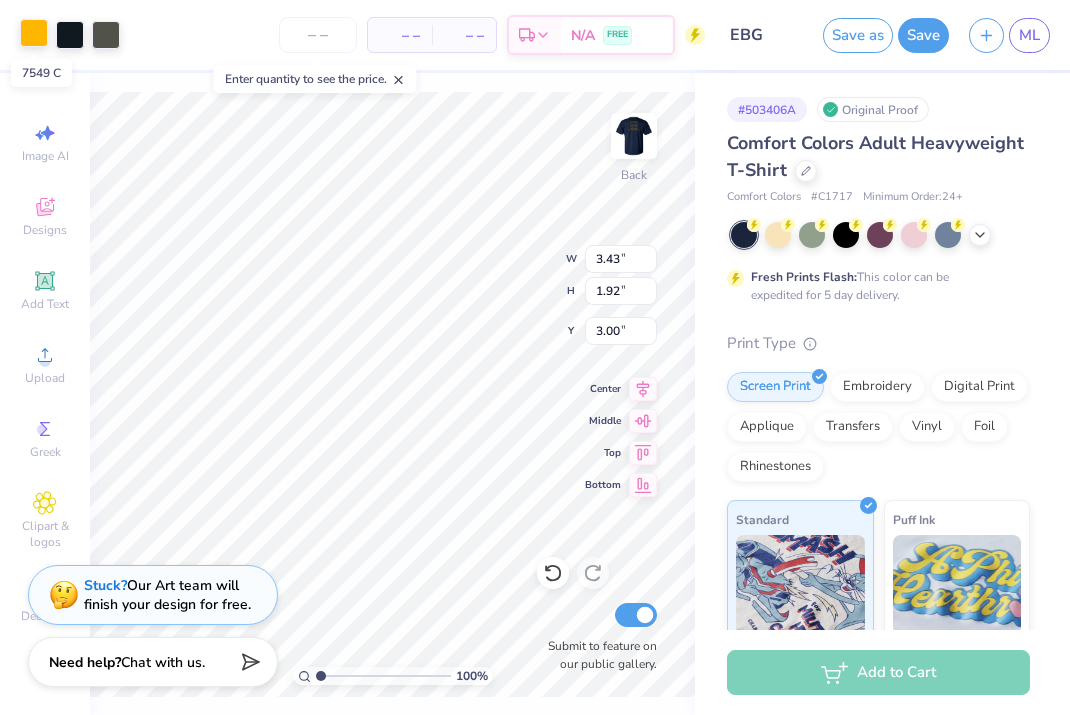 click at bounding box center [34, 33] 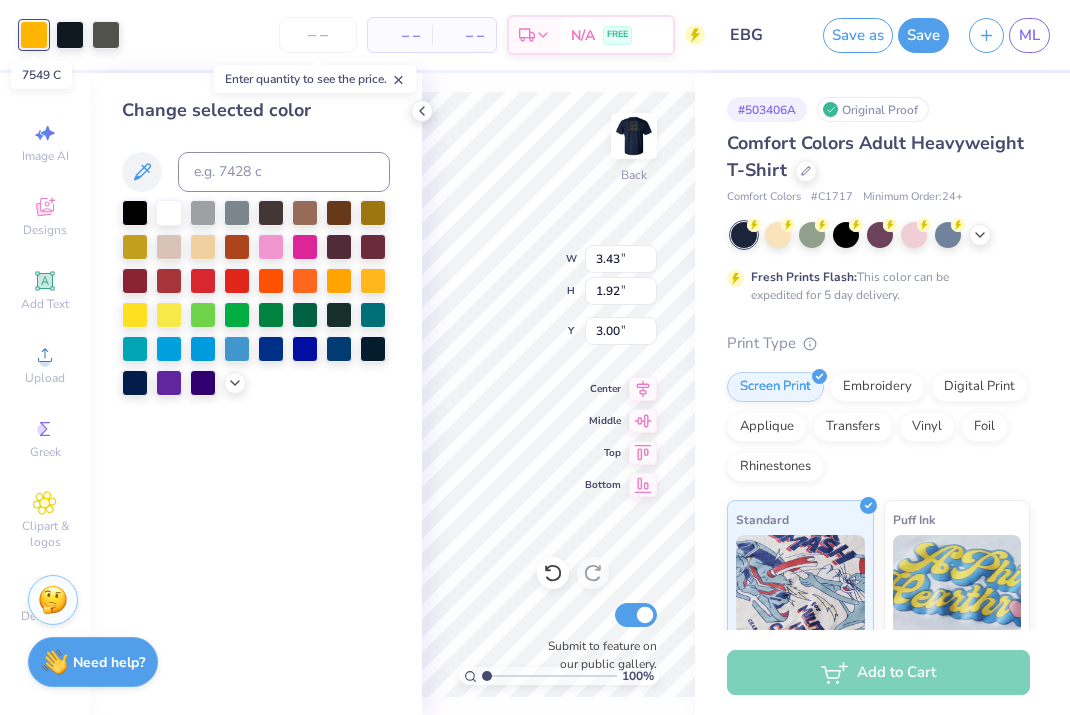 click at bounding box center (34, 35) 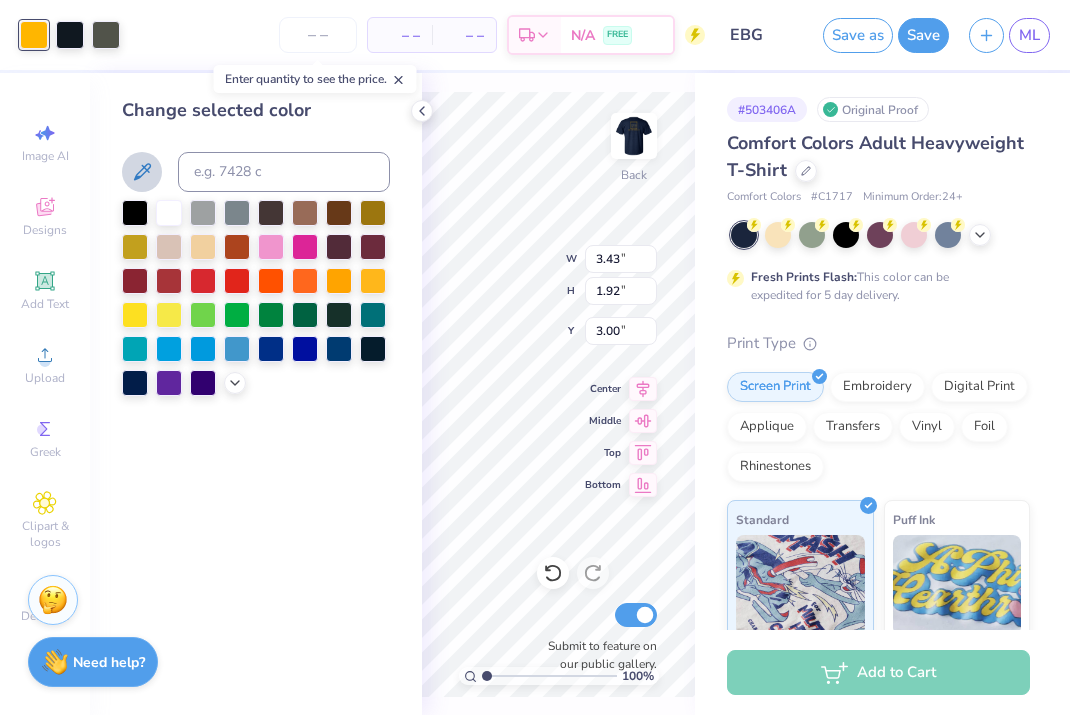 click 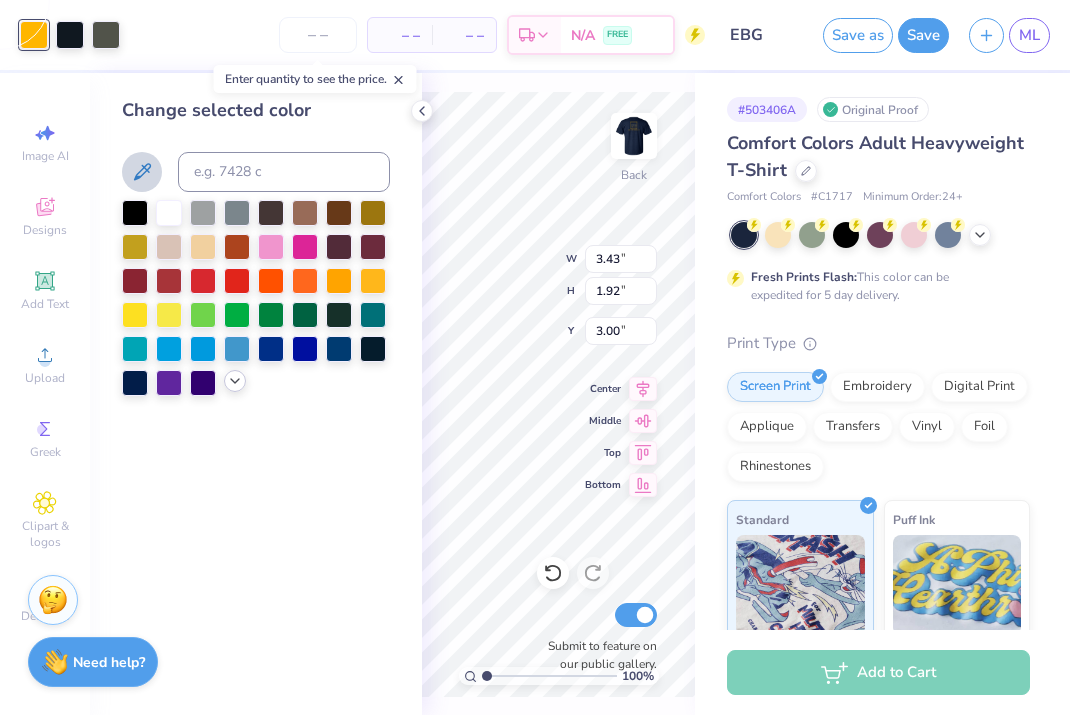 click 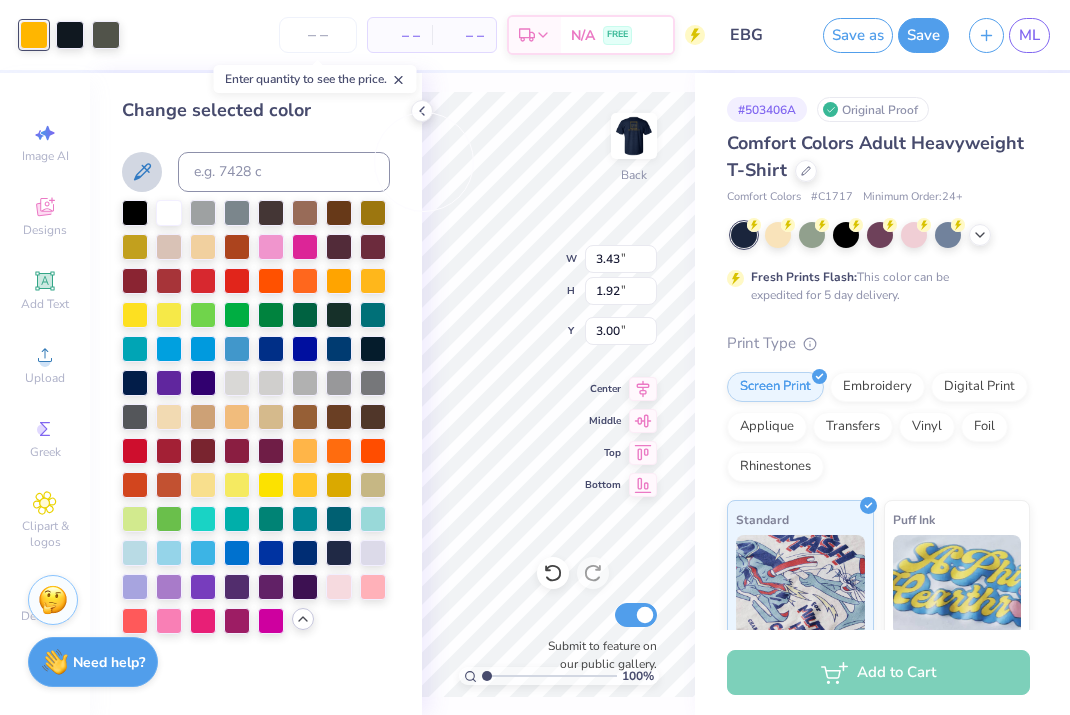 click 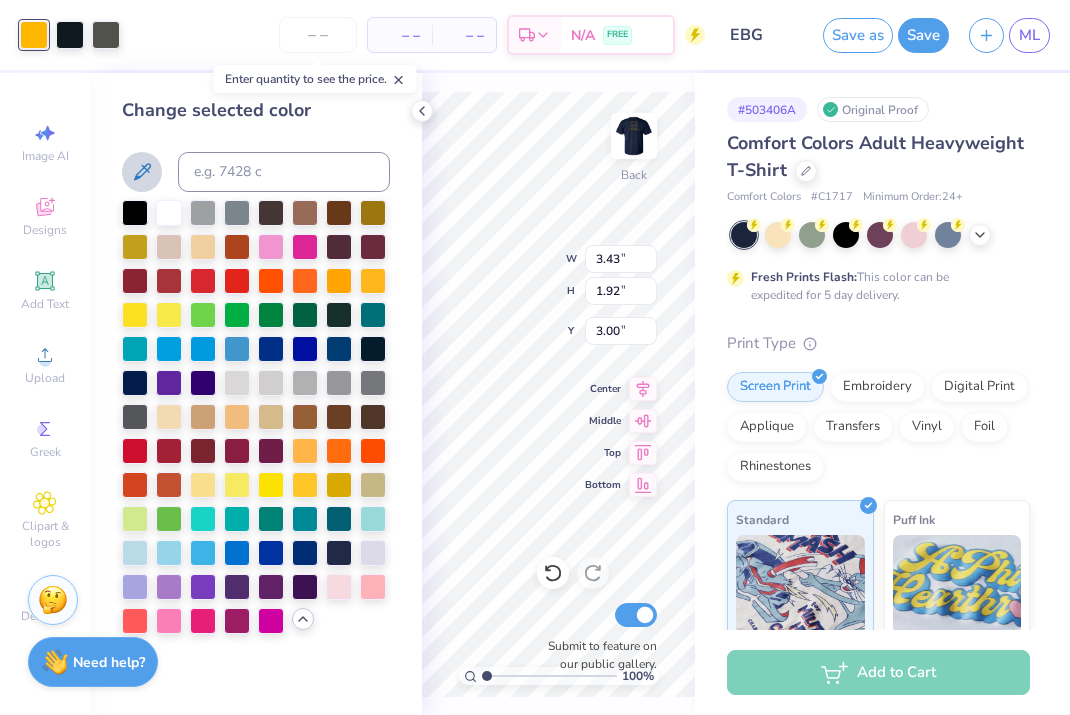click 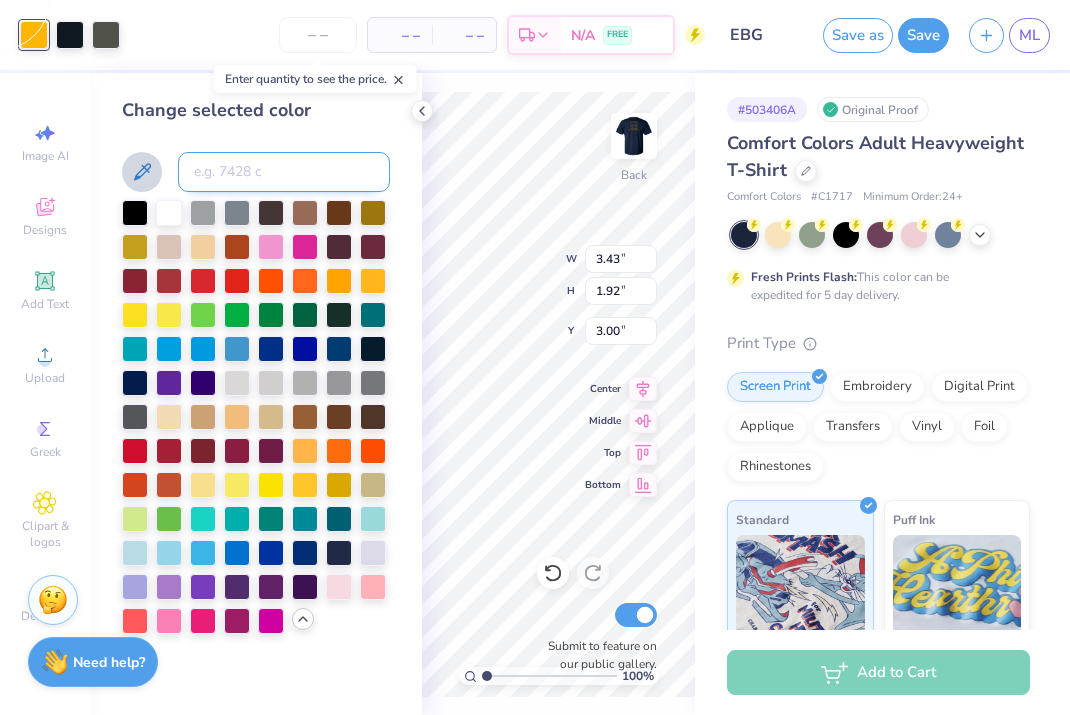 click at bounding box center [284, 172] 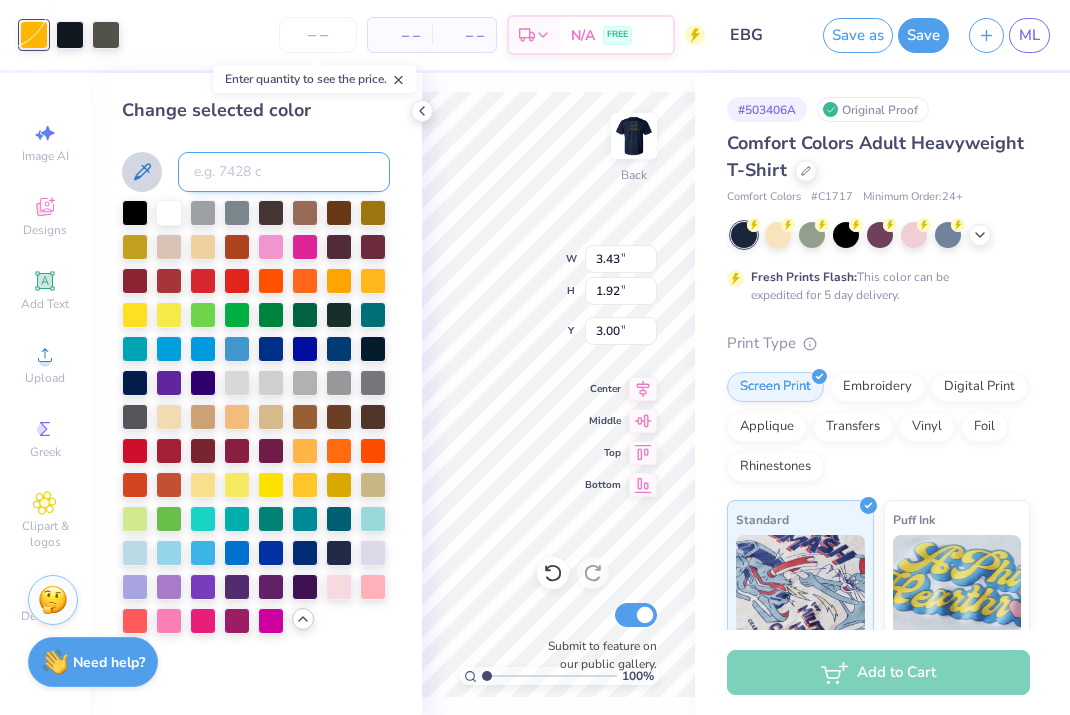 click at bounding box center (284, 172) 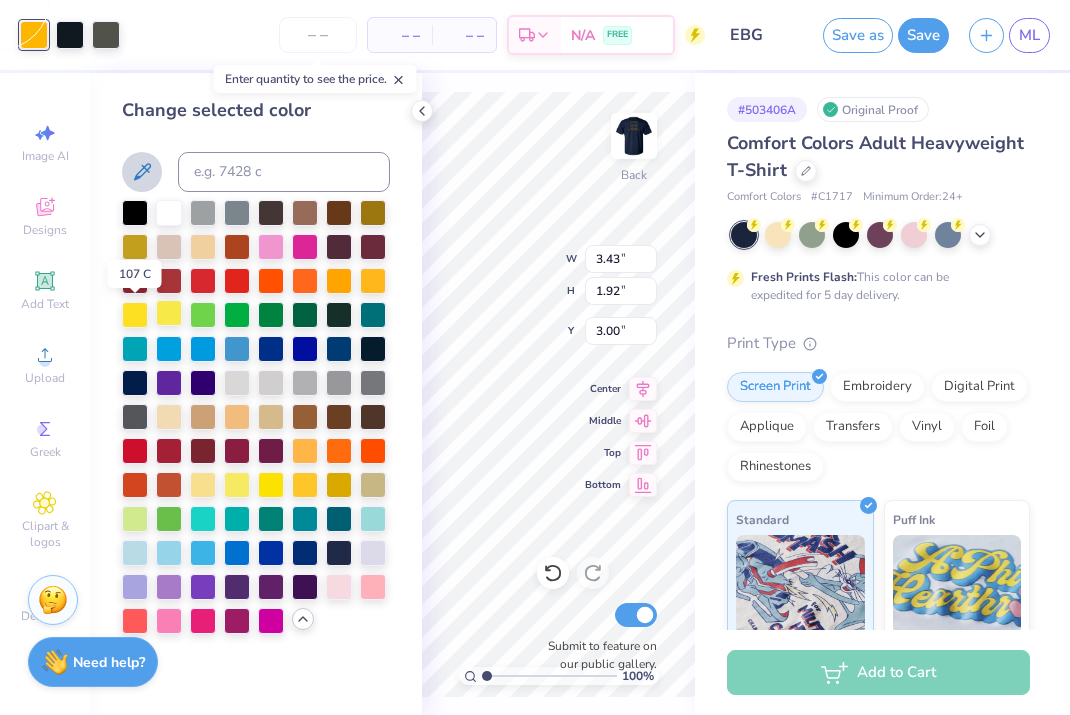 click at bounding box center (169, 313) 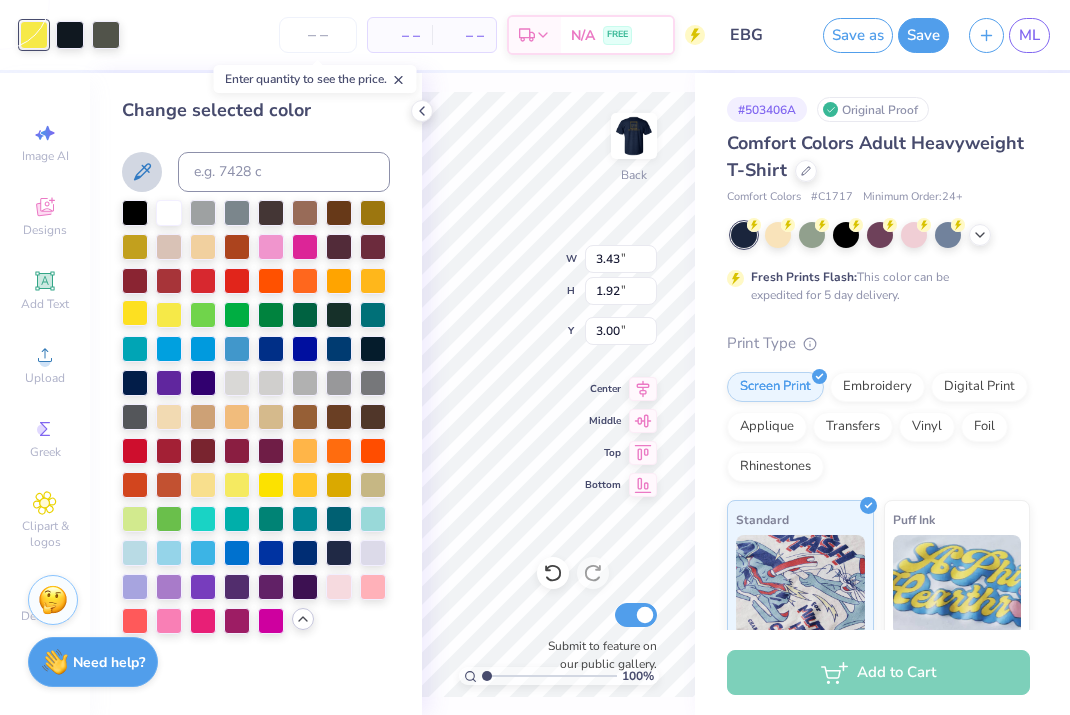 click at bounding box center (135, 313) 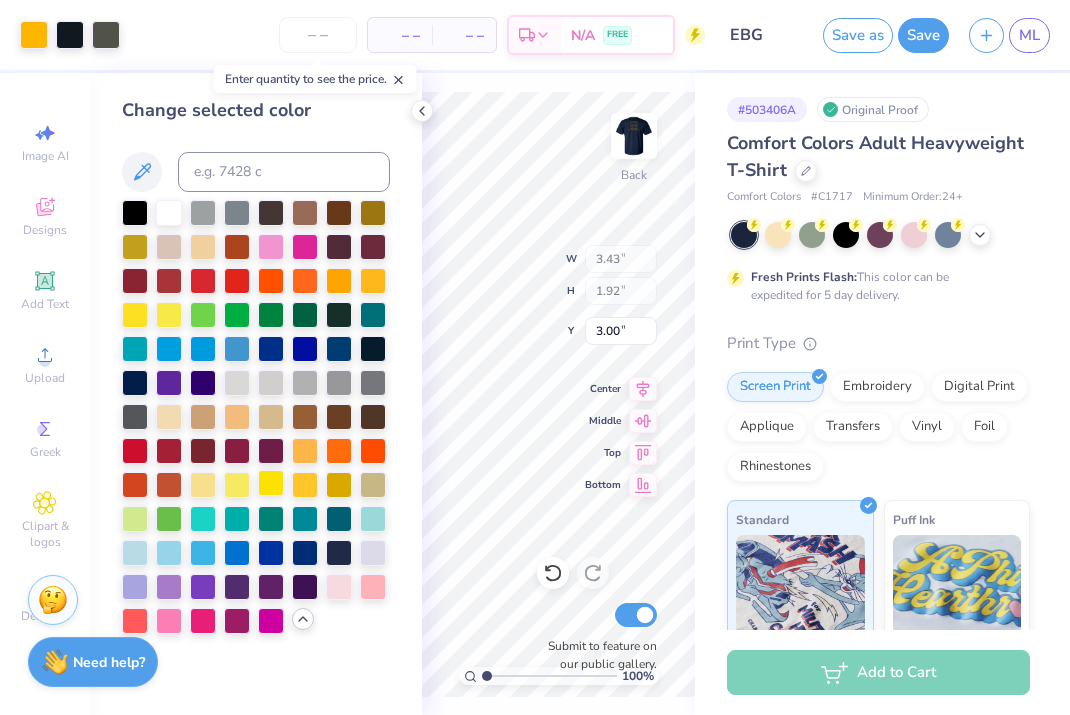 click at bounding box center (271, 483) 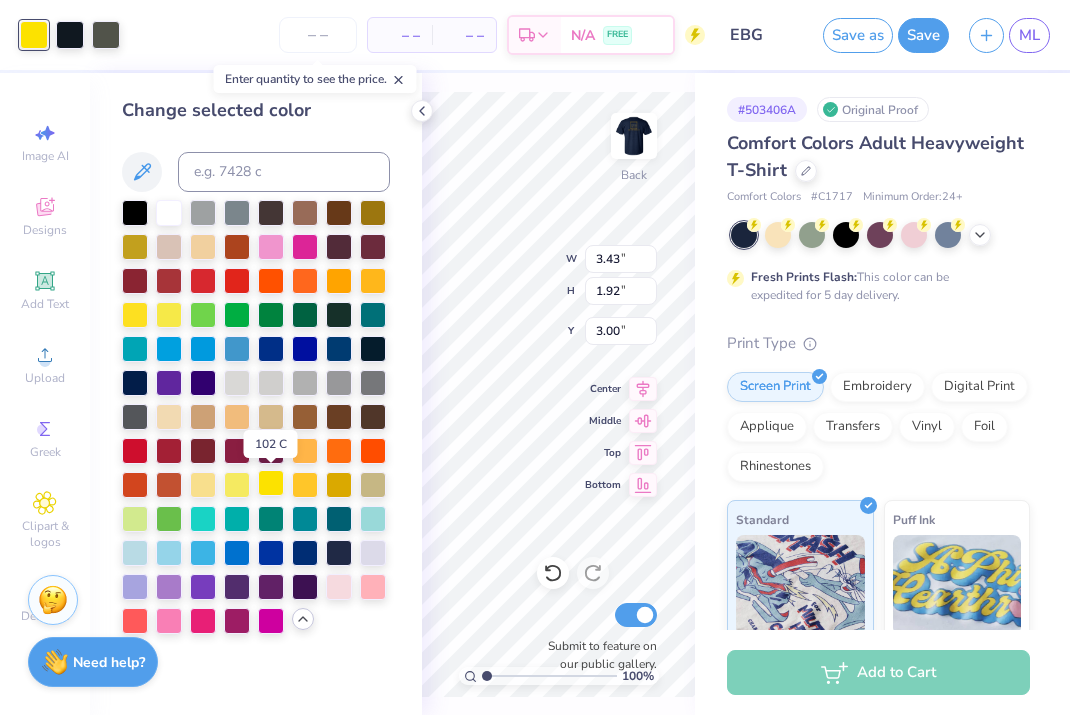 click at bounding box center (271, 483) 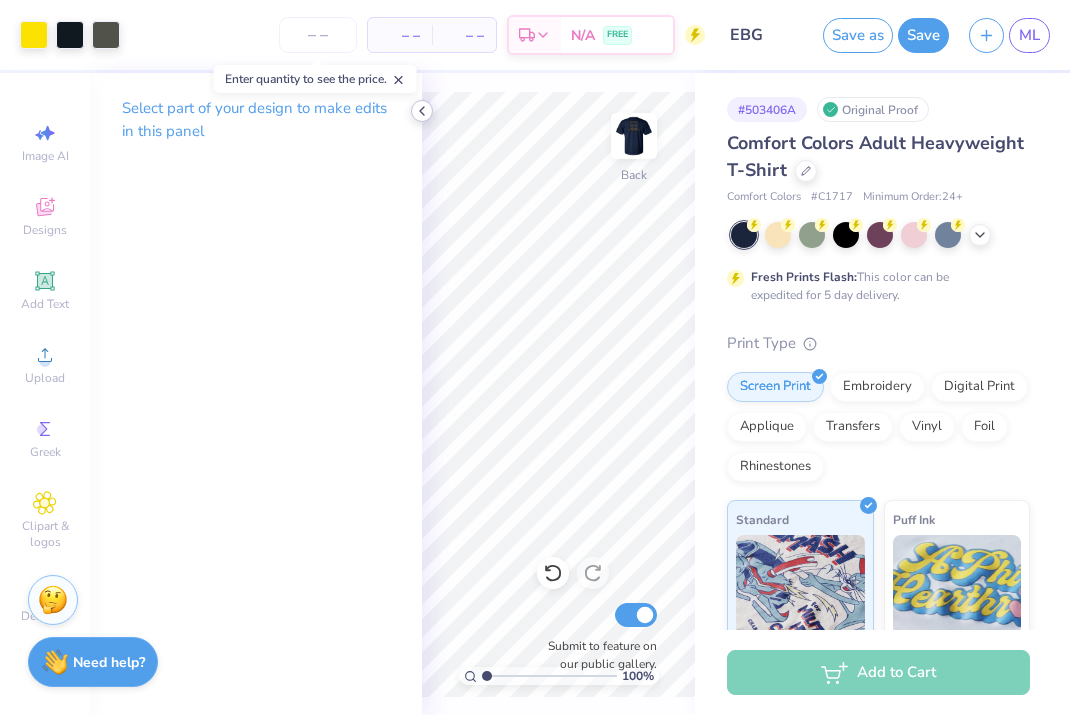 click 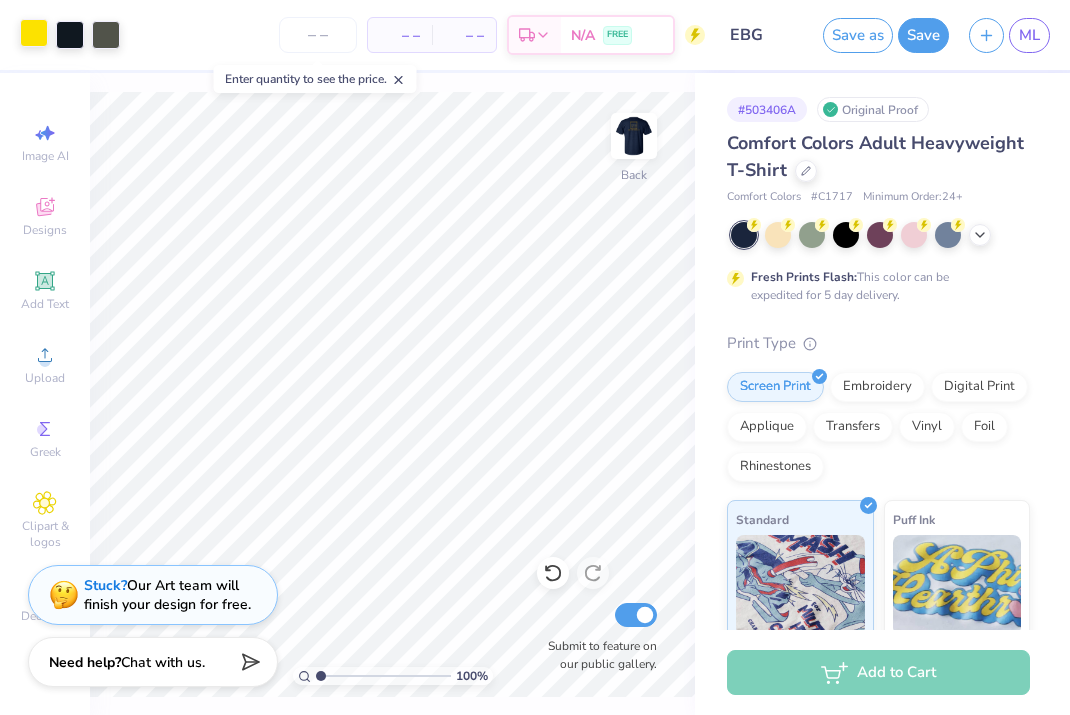 click at bounding box center (34, 33) 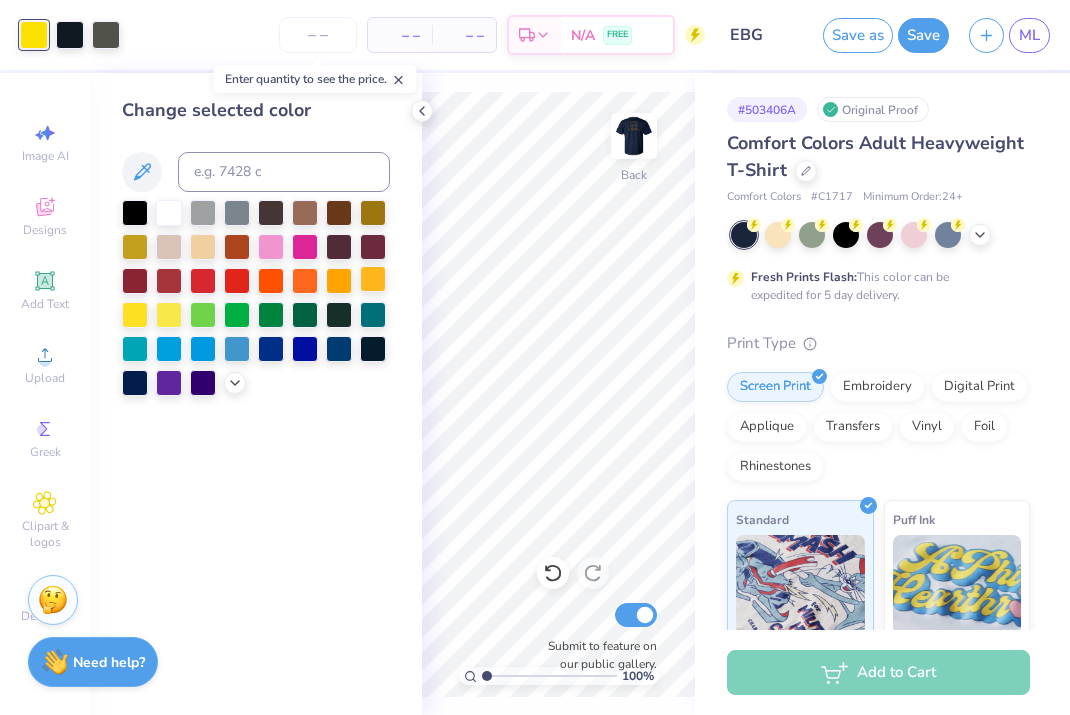 click at bounding box center (373, 279) 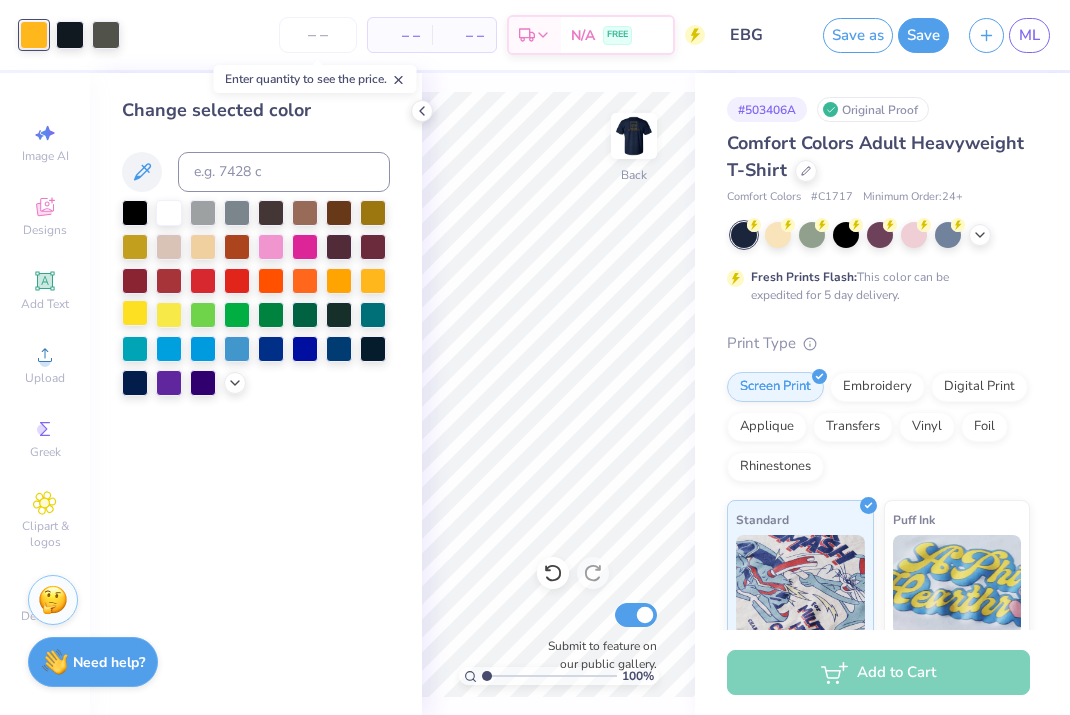 click at bounding box center (135, 313) 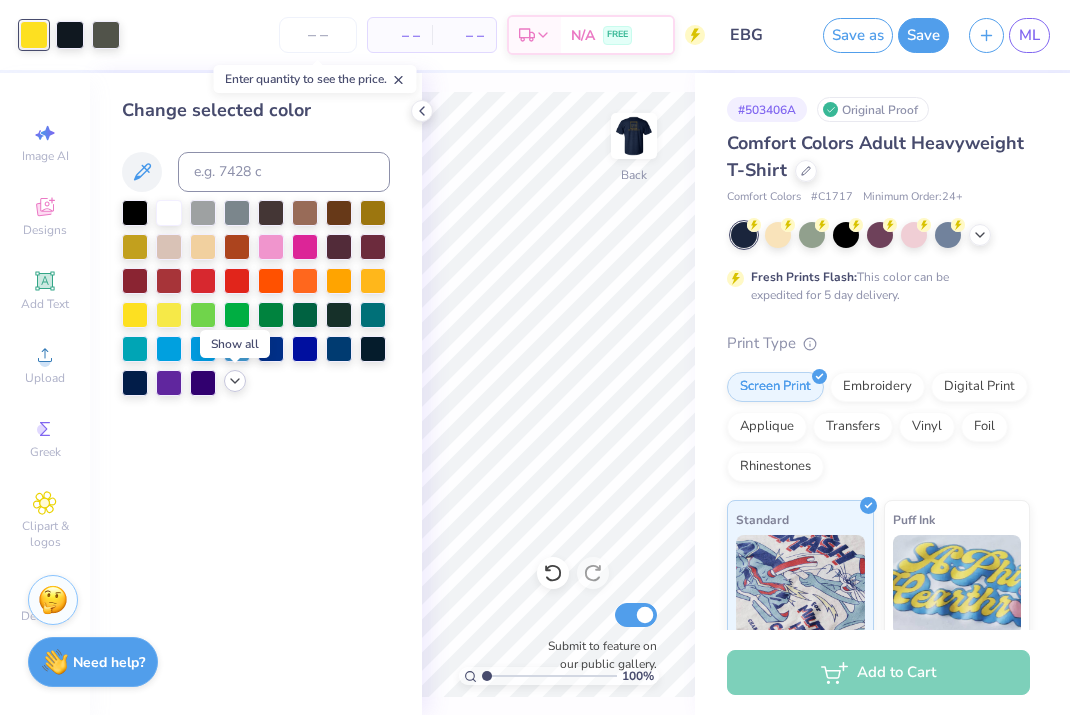 click 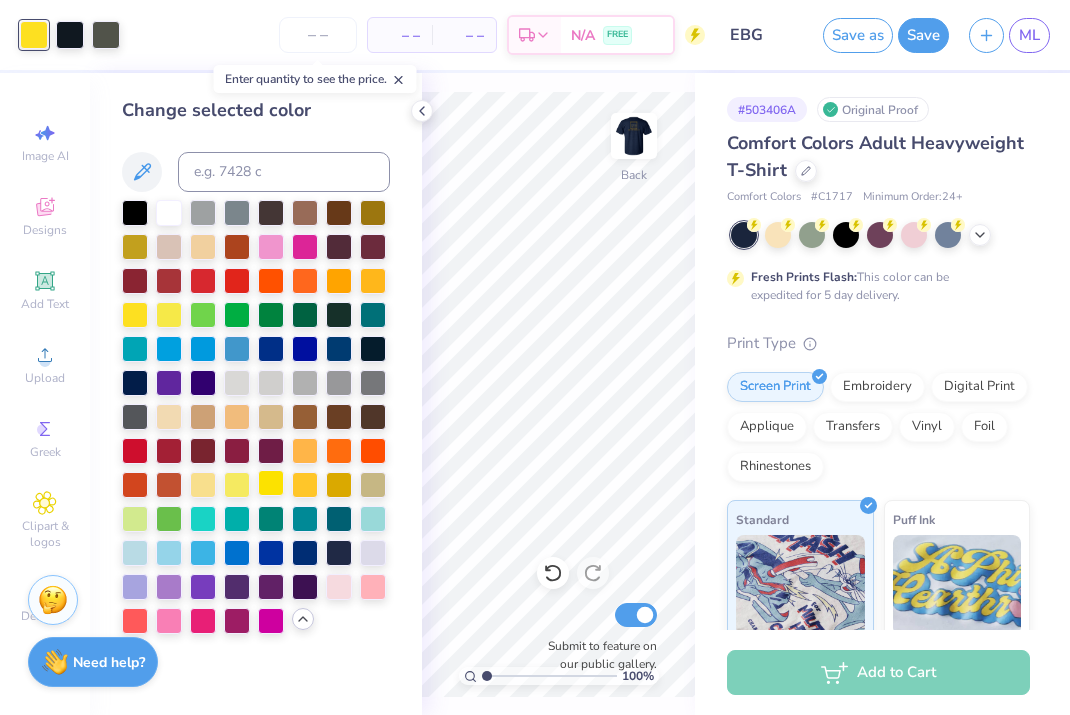 click at bounding box center [271, 483] 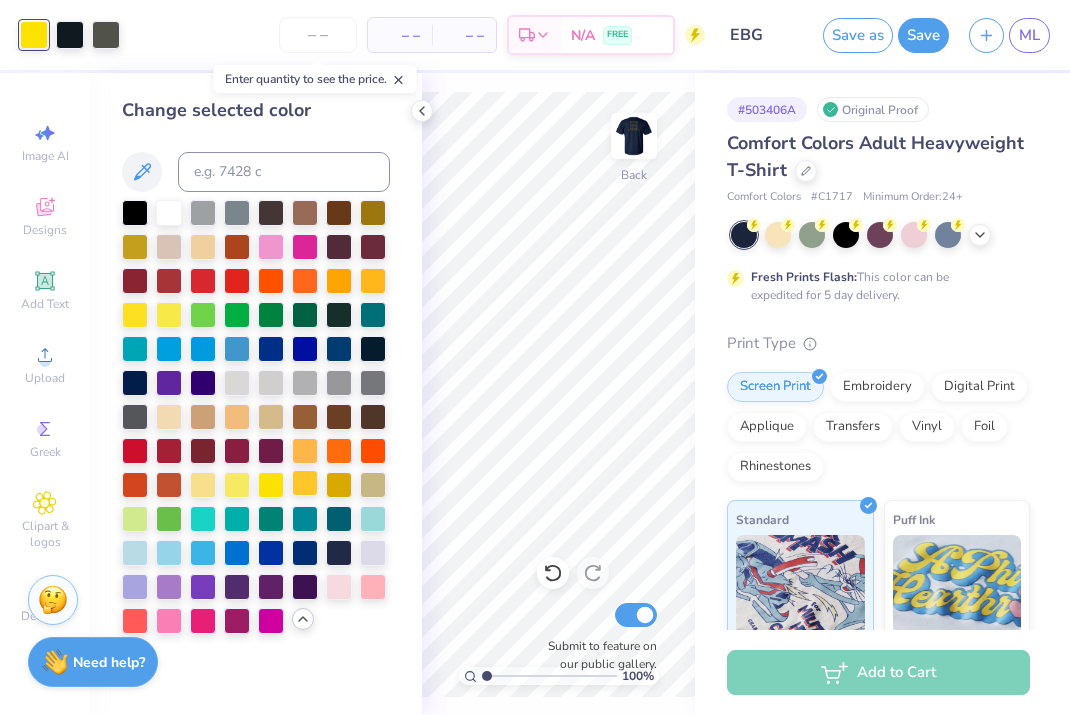 click at bounding box center [305, 483] 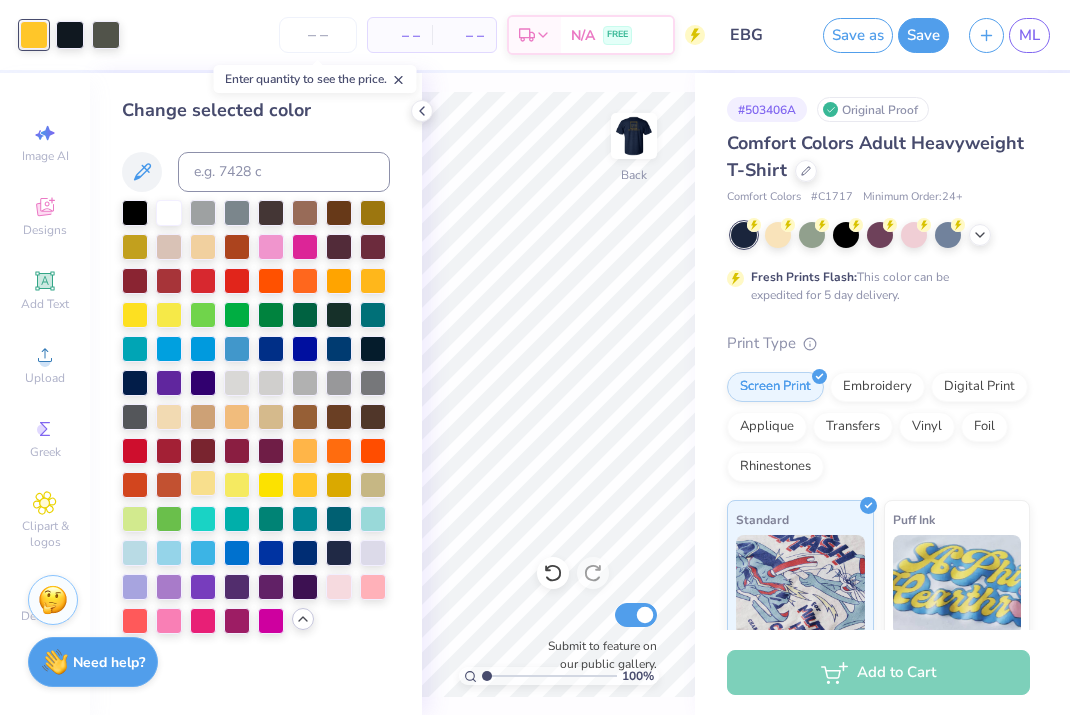 click at bounding box center (203, 483) 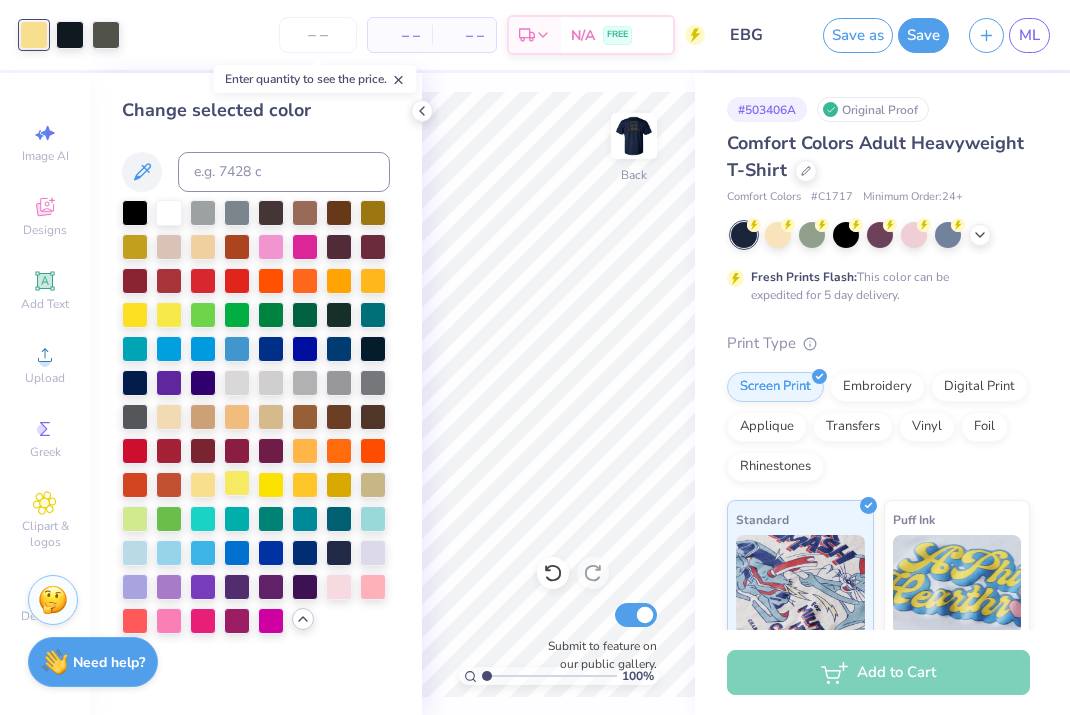 click at bounding box center [237, 483] 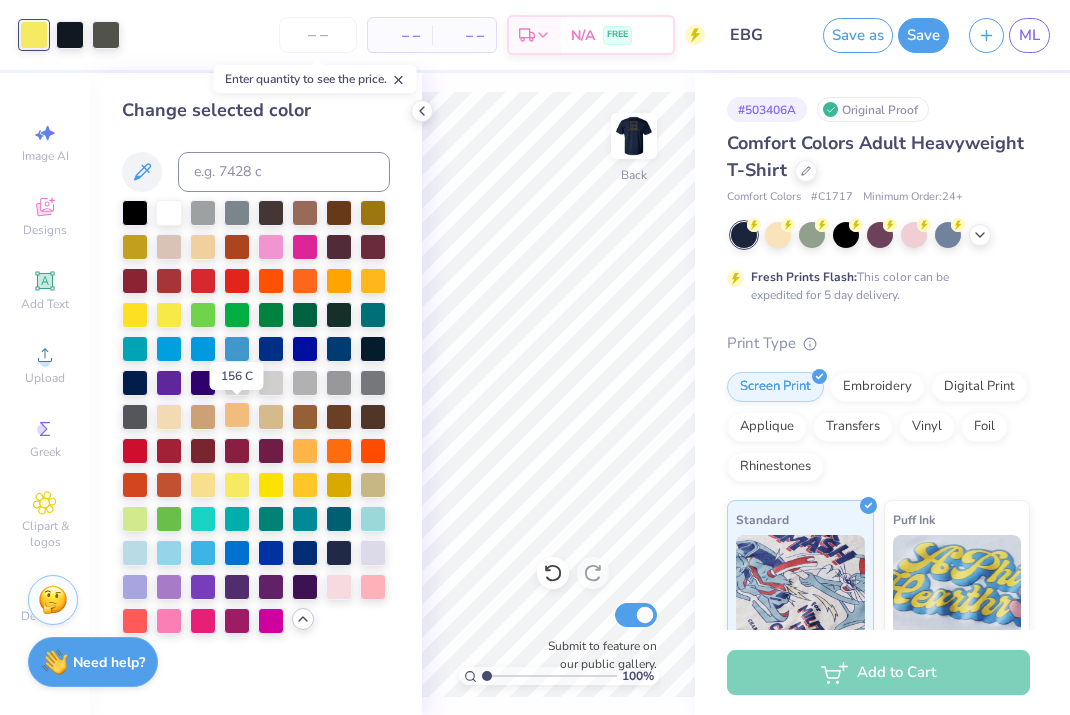 click at bounding box center [237, 415] 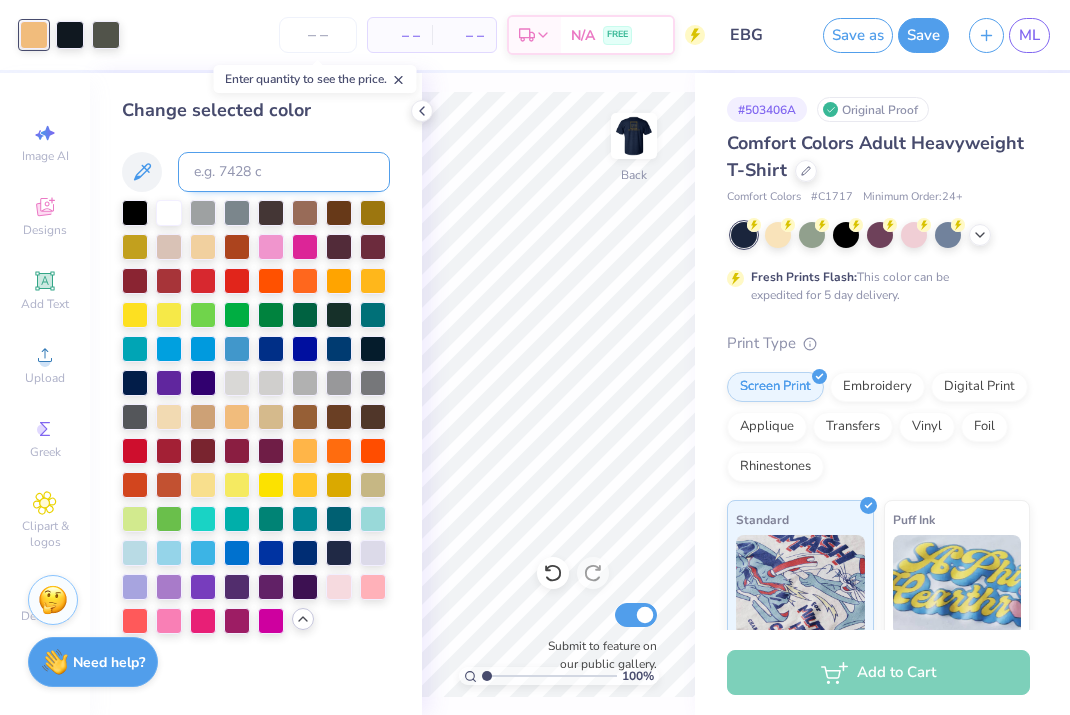 click at bounding box center (284, 172) 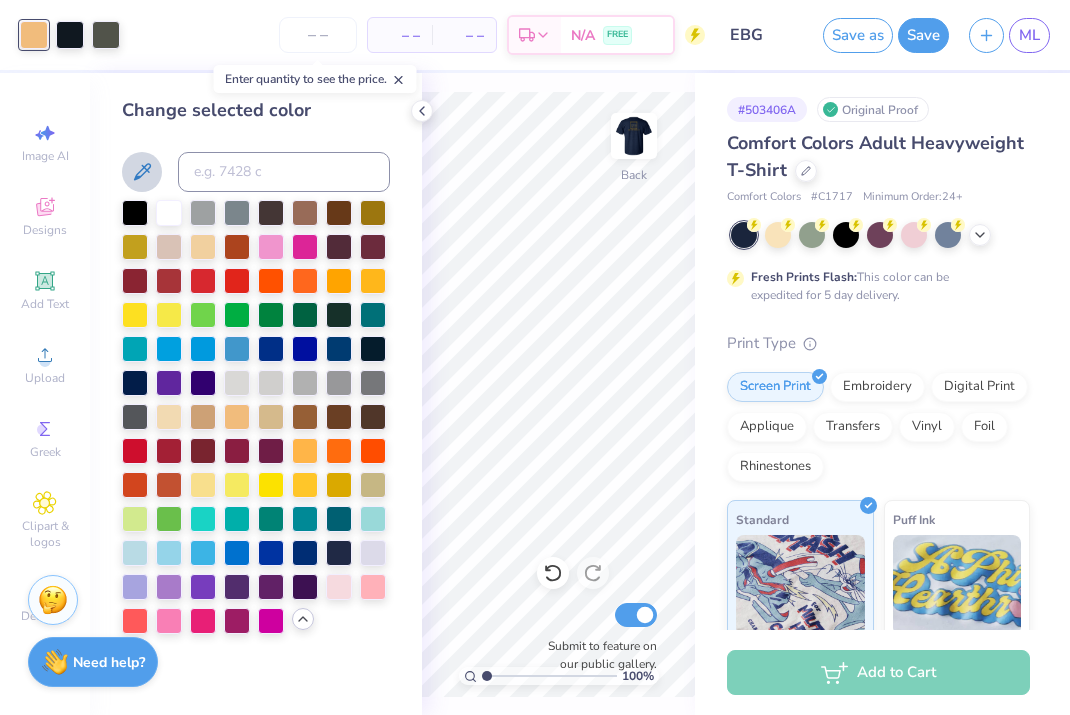 click at bounding box center [142, 172] 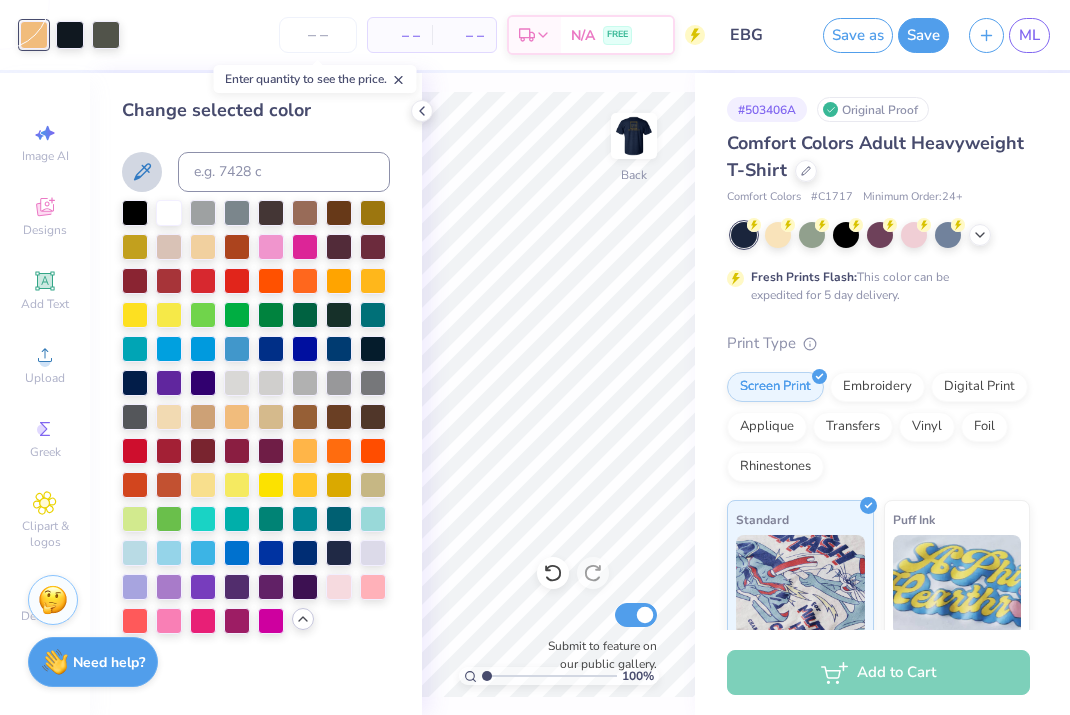 click at bounding box center (142, 172) 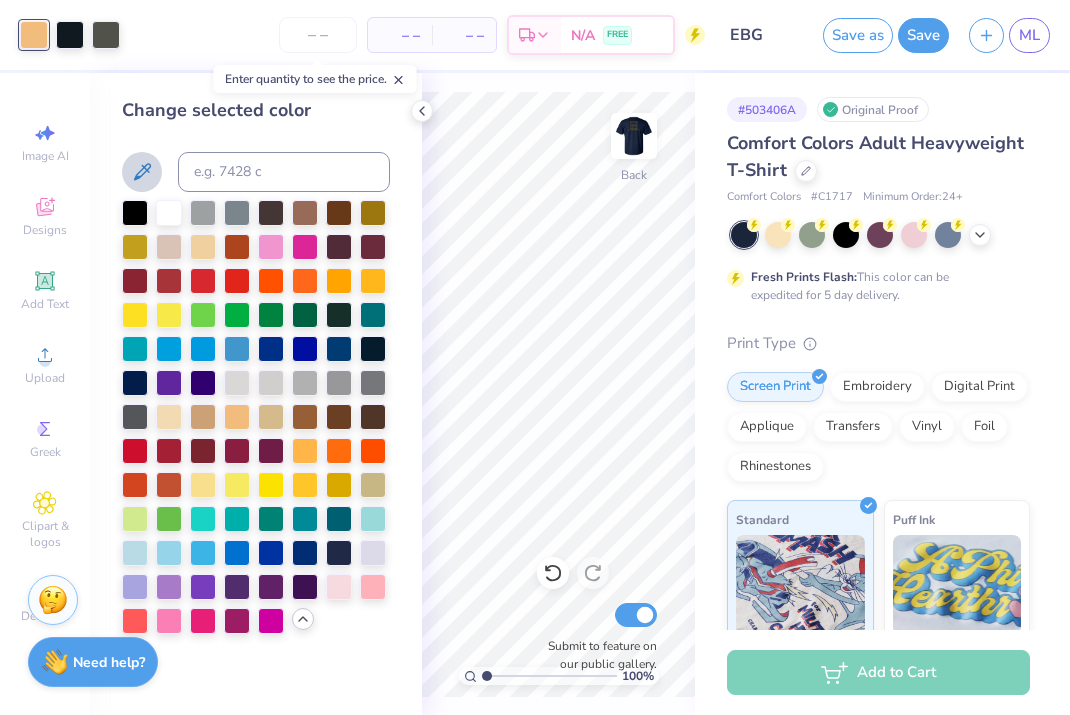 click at bounding box center (142, 172) 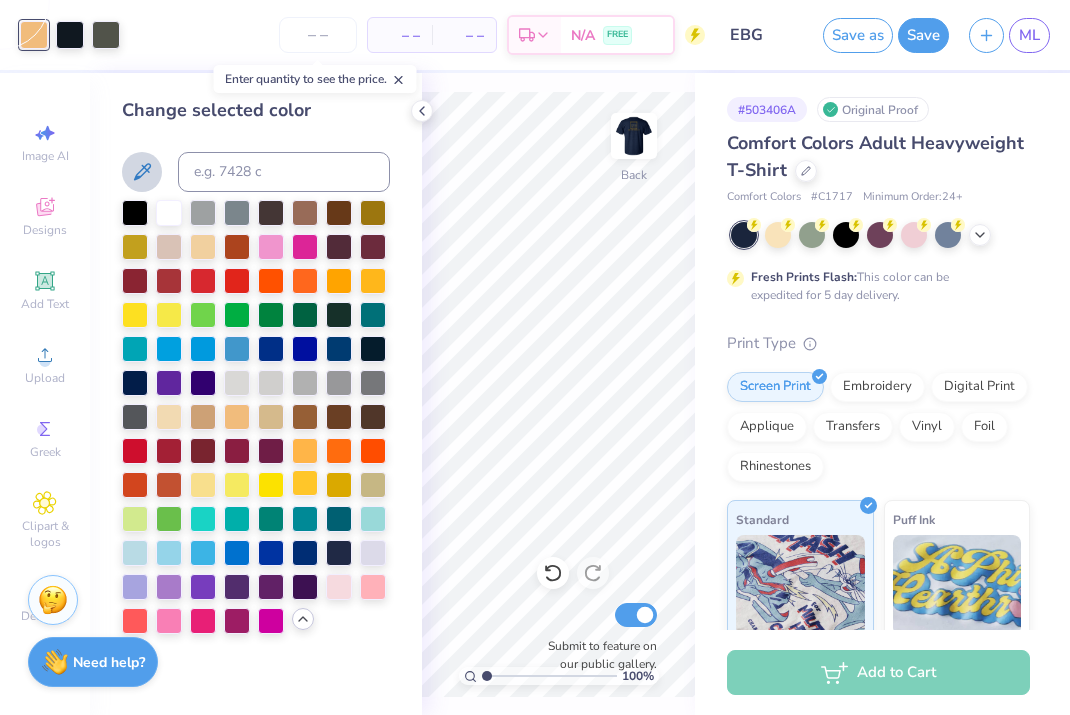 click at bounding box center [305, 483] 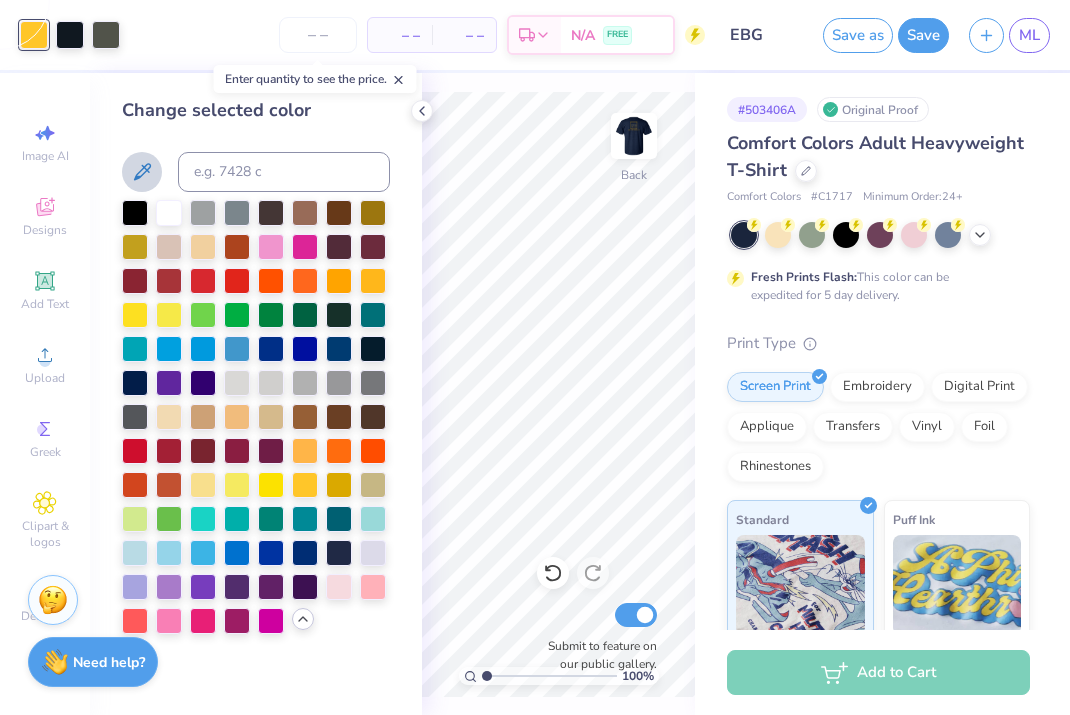 click 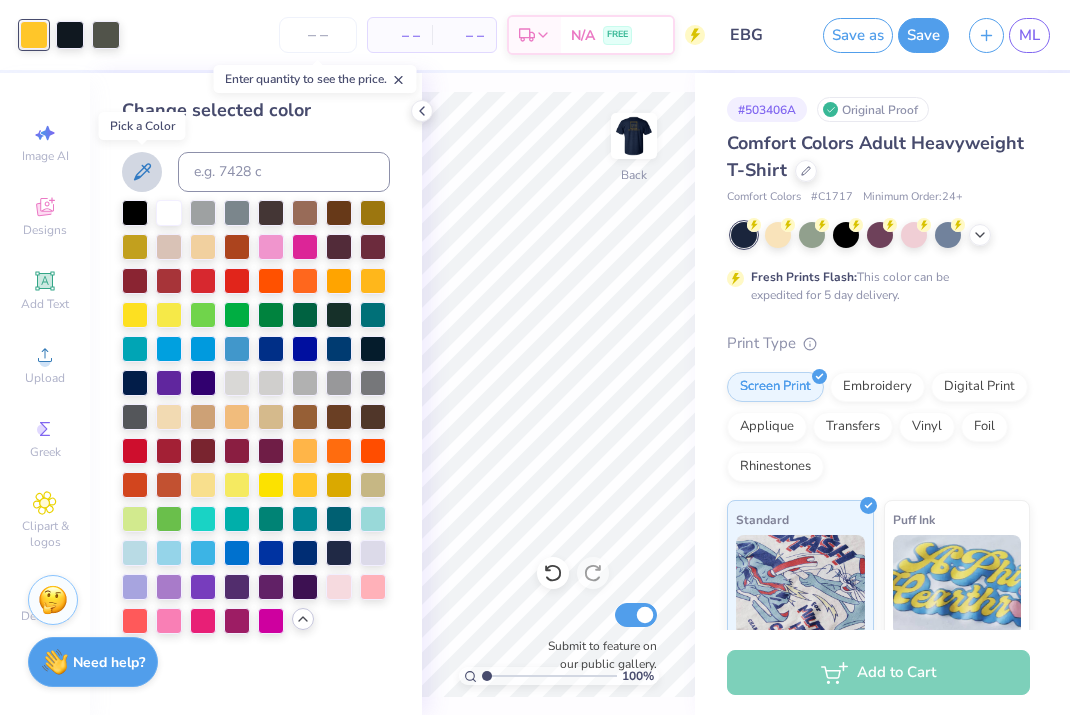 click 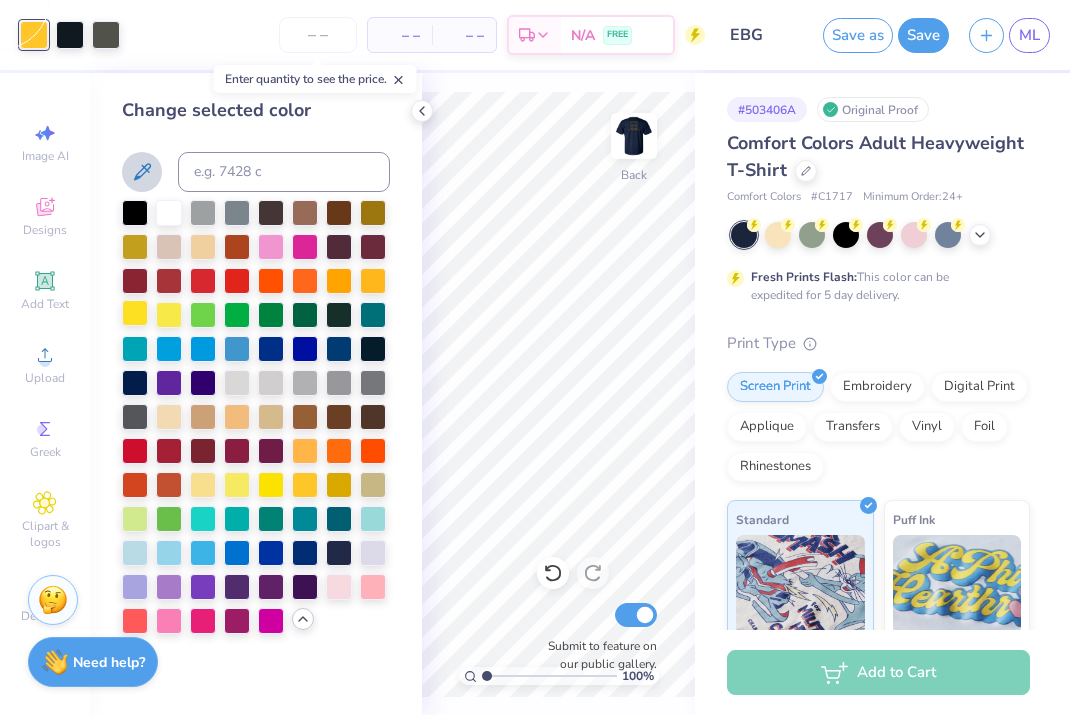click at bounding box center [135, 313] 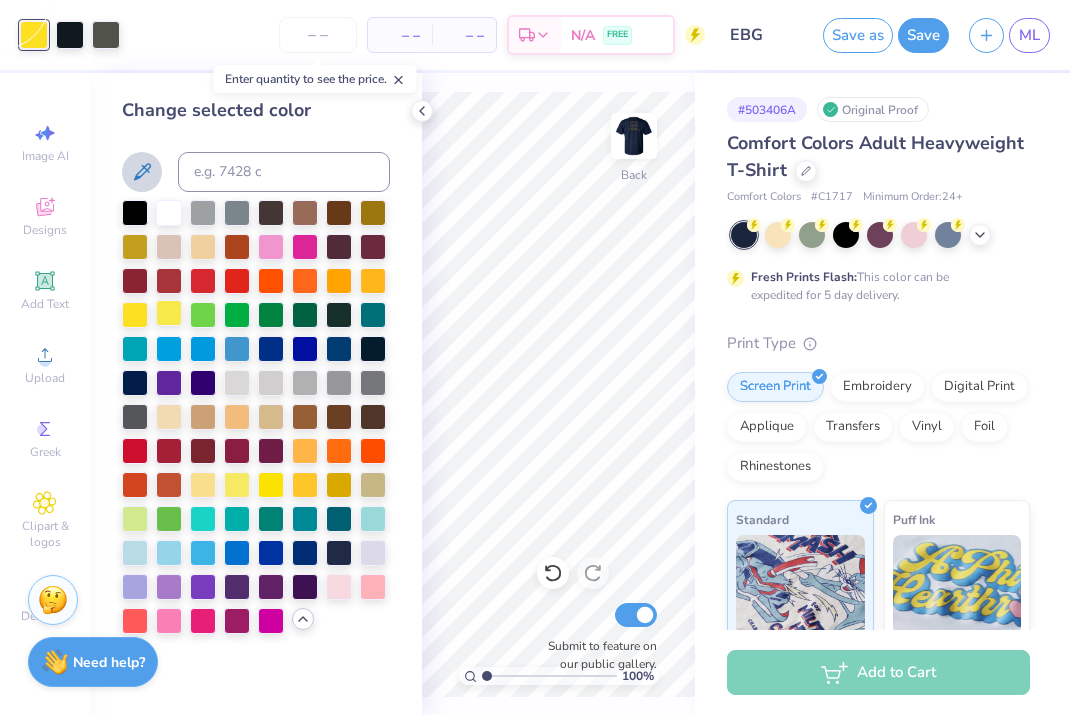 click at bounding box center [169, 313] 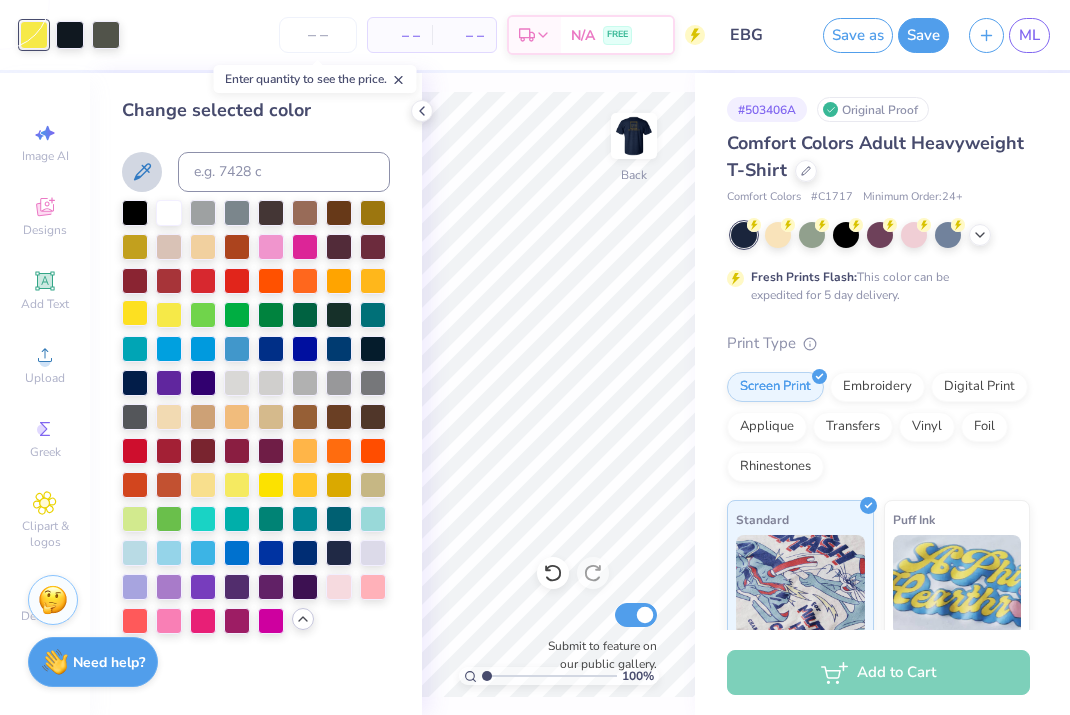 click at bounding box center (135, 313) 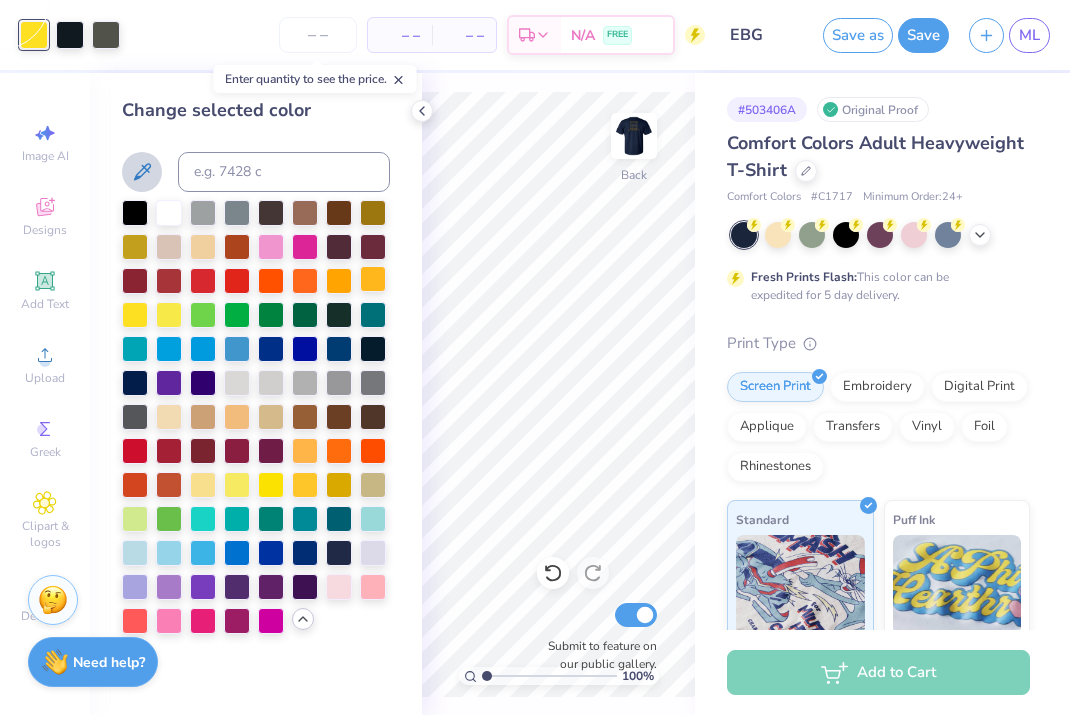 click at bounding box center [373, 279] 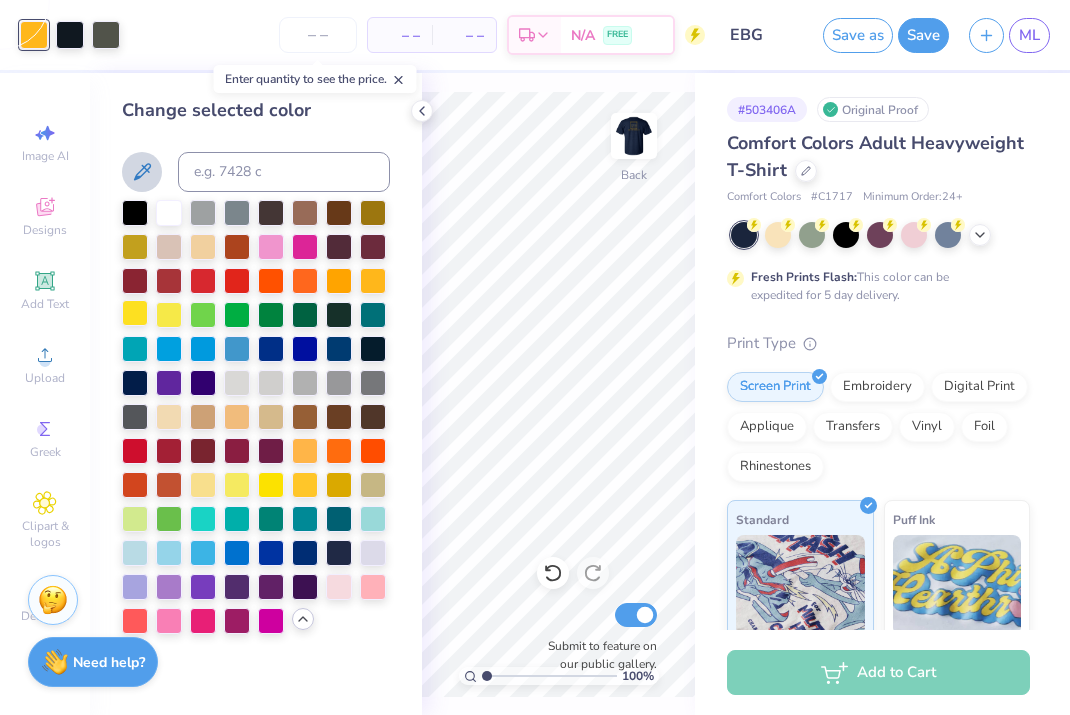 click at bounding box center [135, 313] 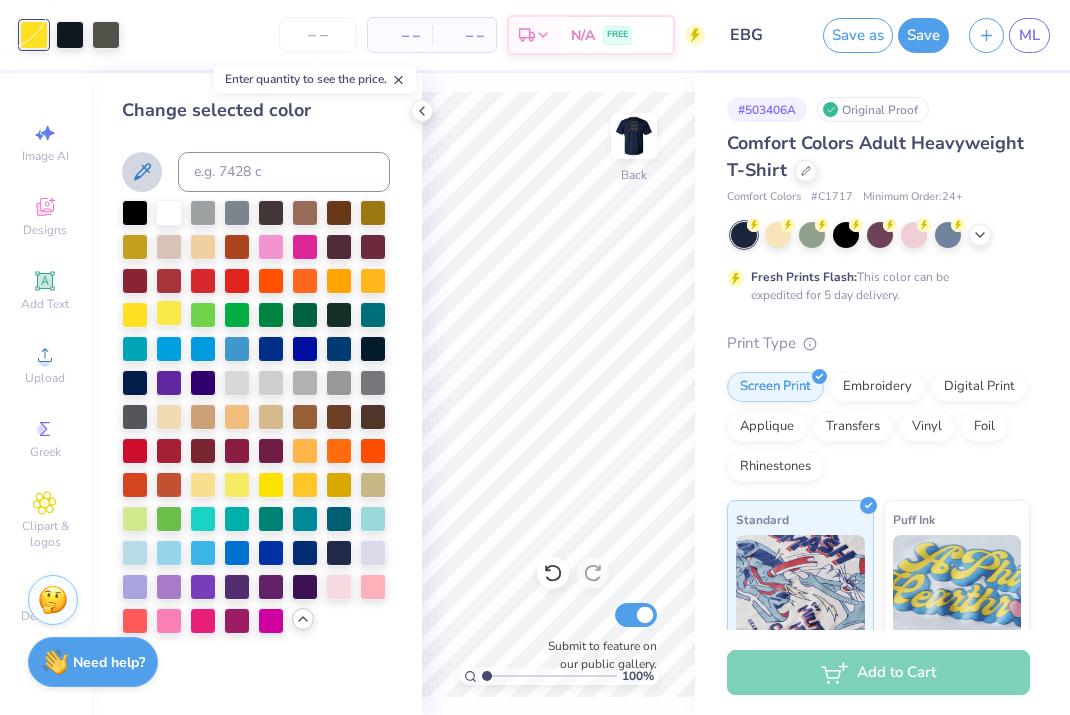 click at bounding box center (169, 313) 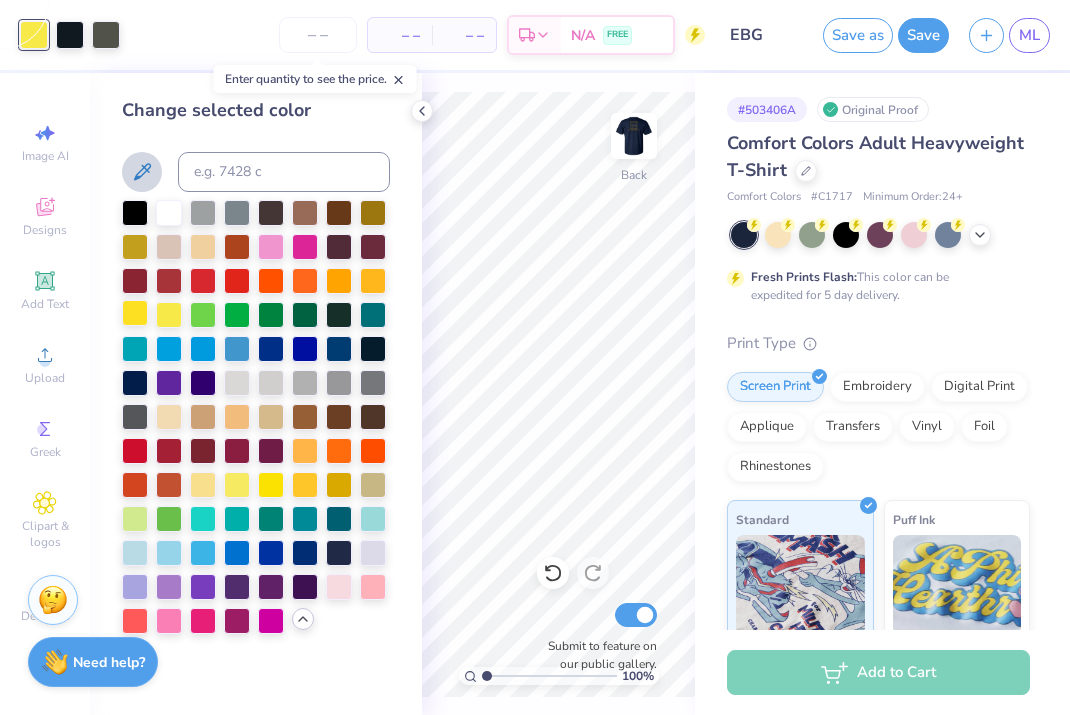 click at bounding box center [135, 313] 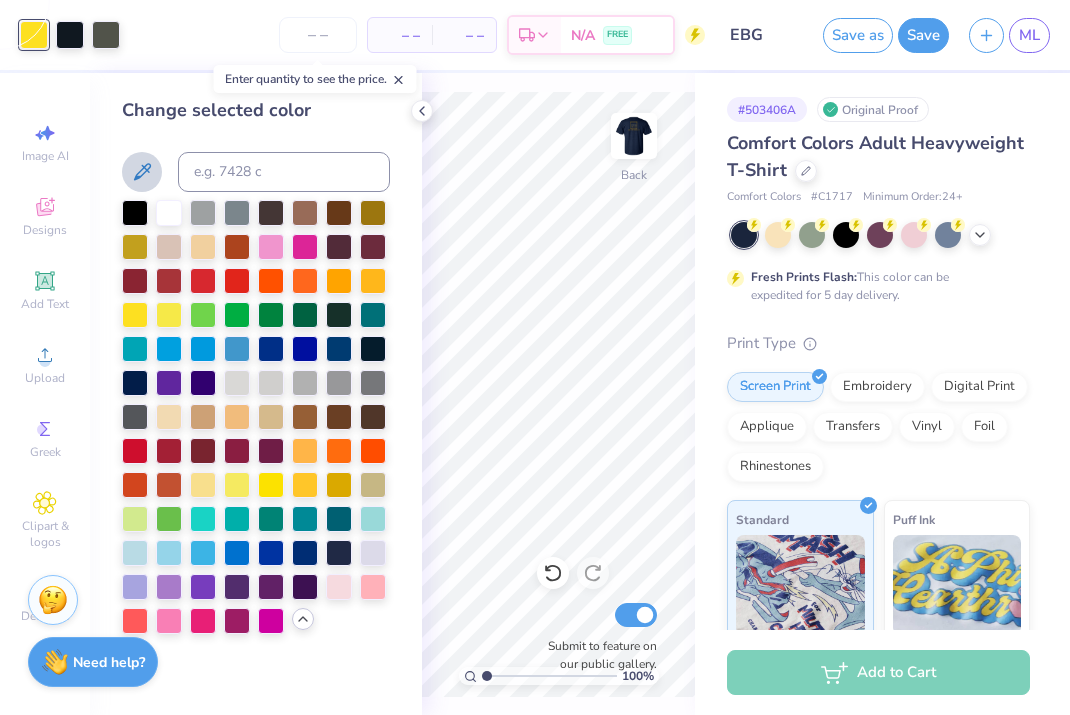 click on "Change selected color" at bounding box center [256, 365] 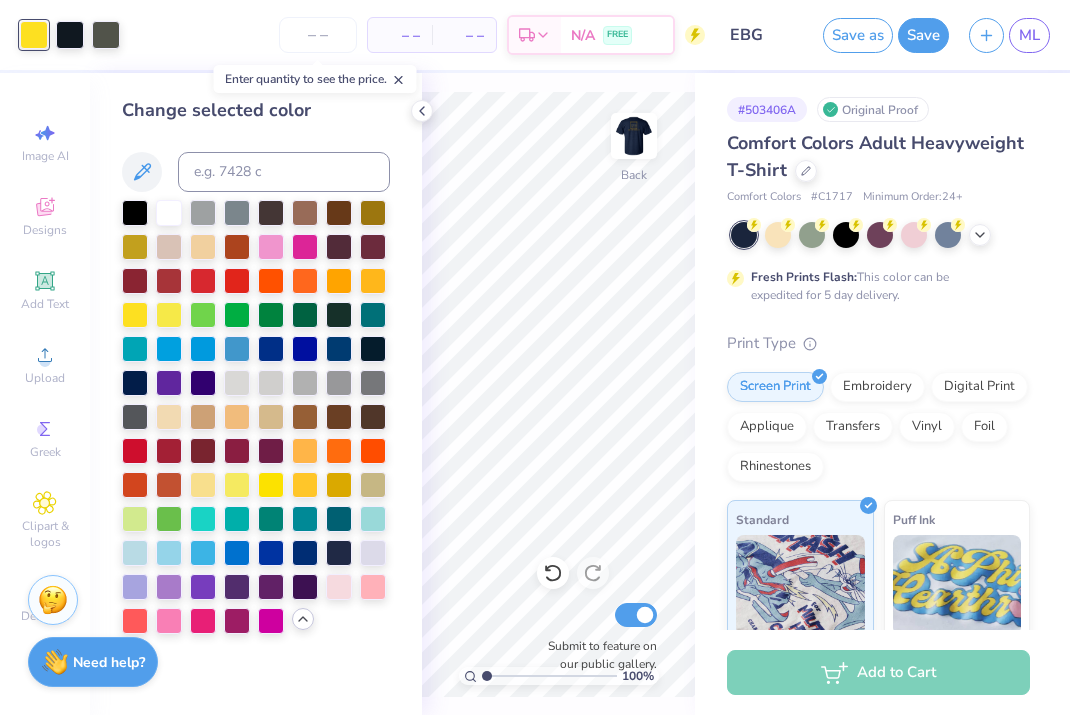 click at bounding box center [34, 35] 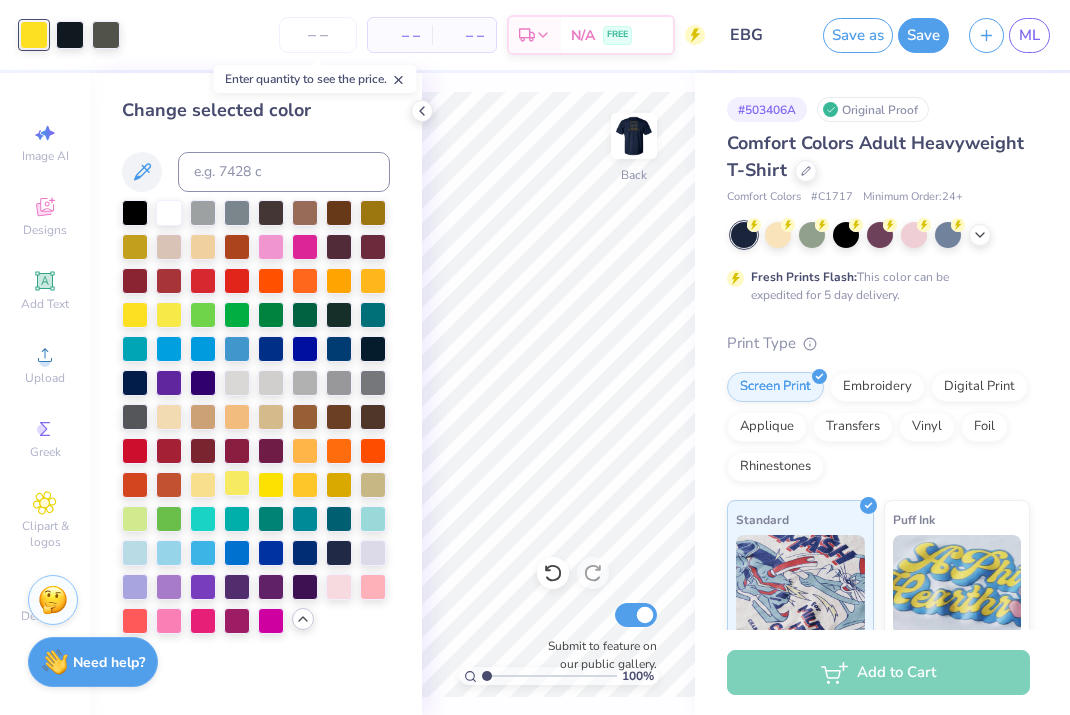 click at bounding box center (237, 483) 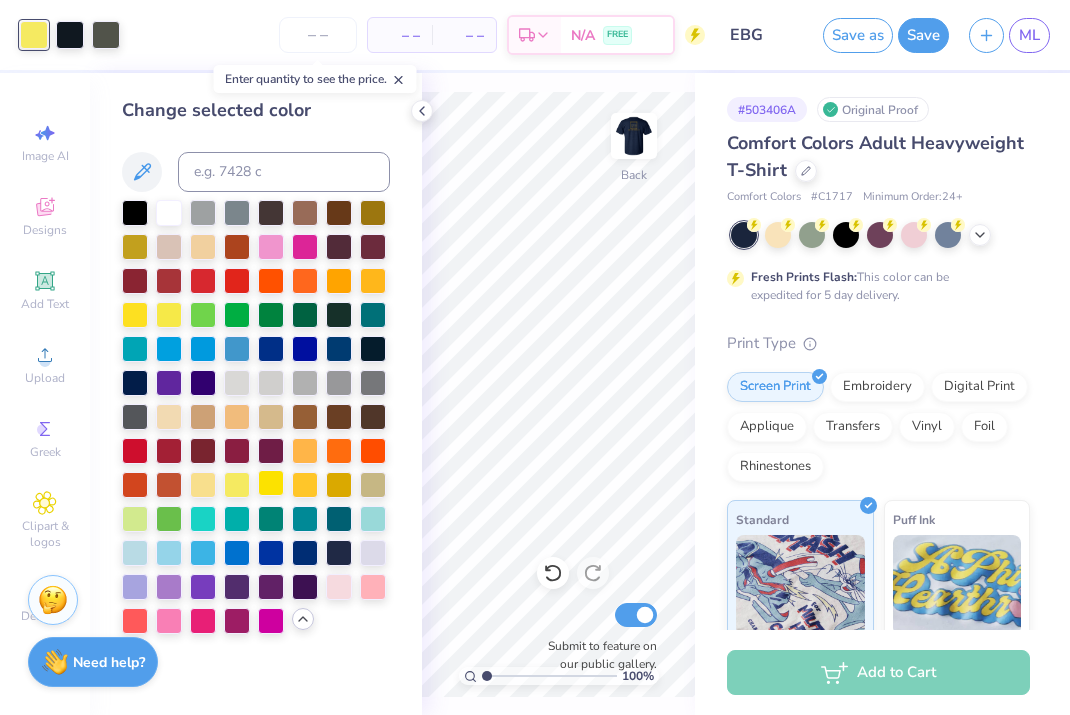 click at bounding box center [271, 483] 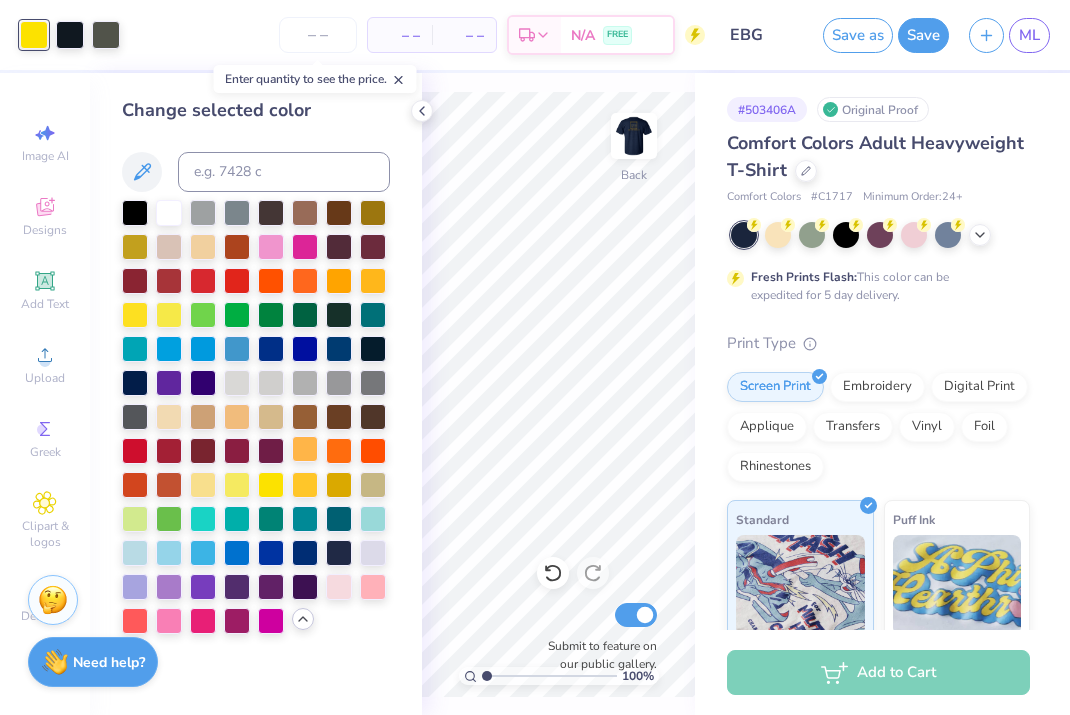 click at bounding box center [305, 449] 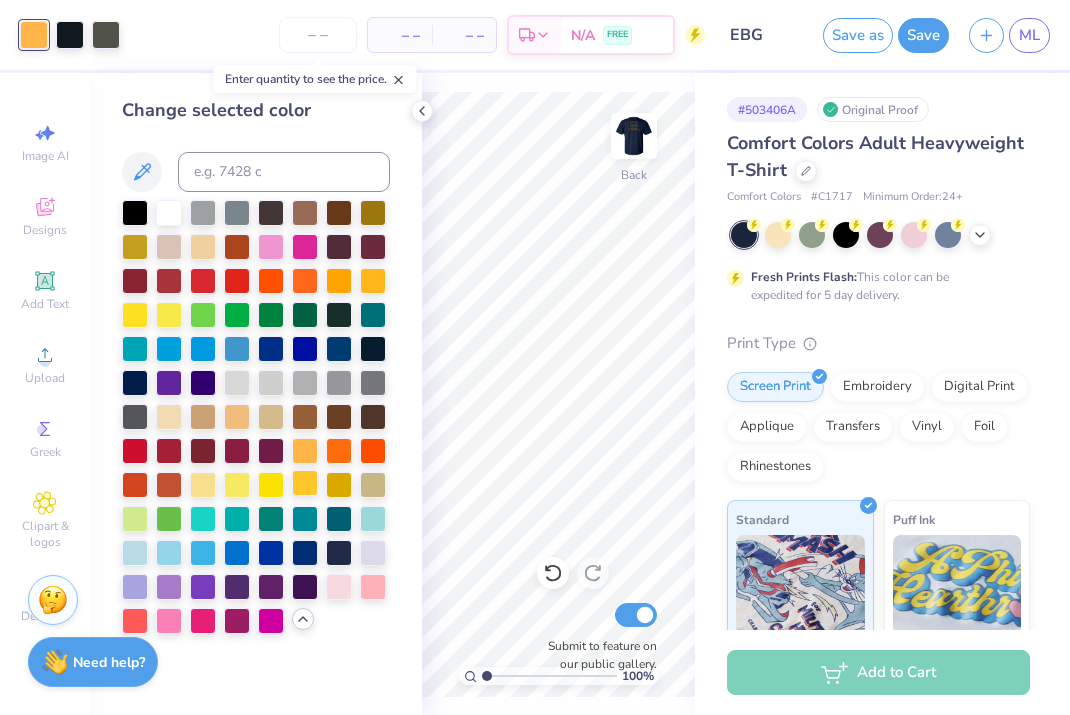 click at bounding box center [305, 483] 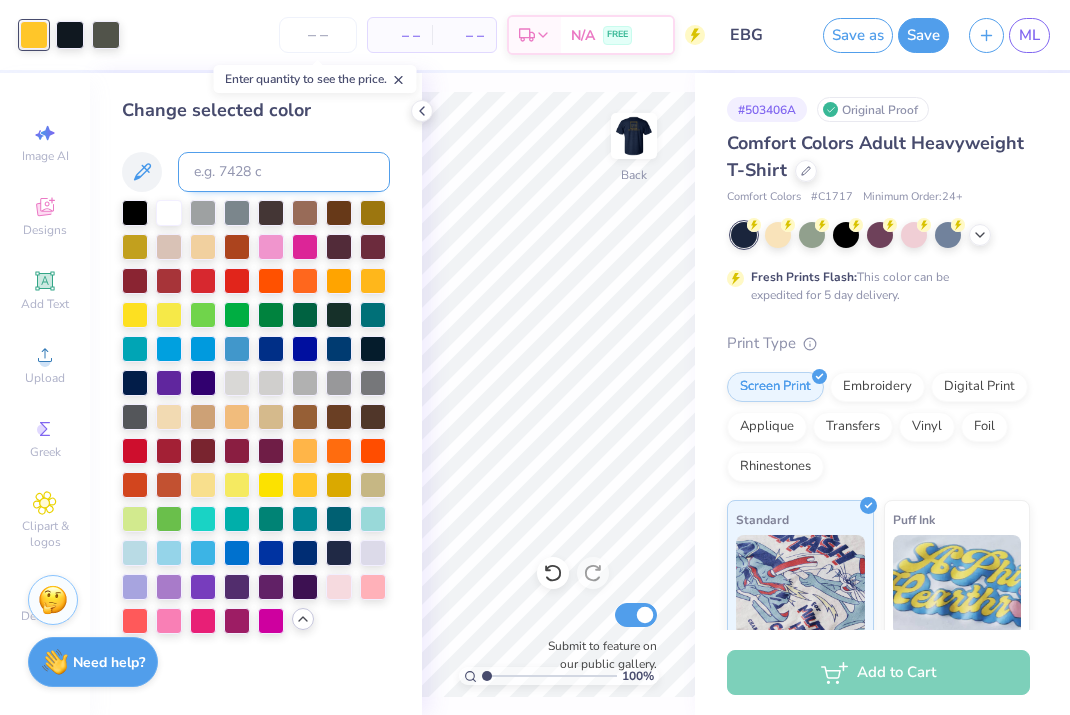 click at bounding box center (284, 172) 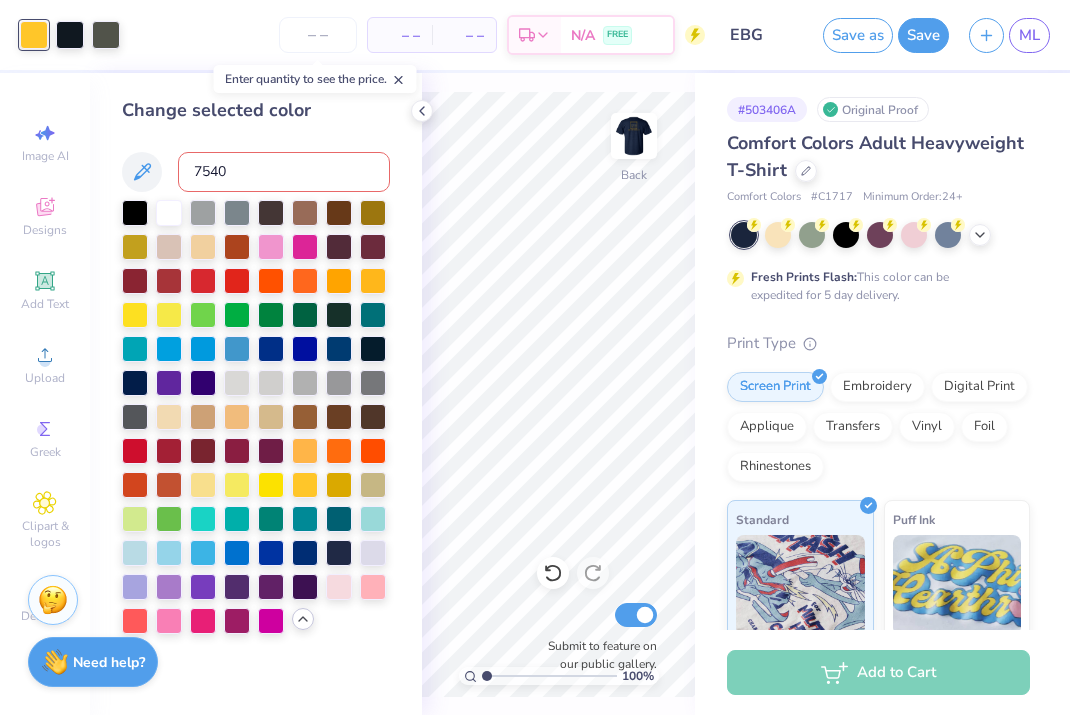 type on "7540" 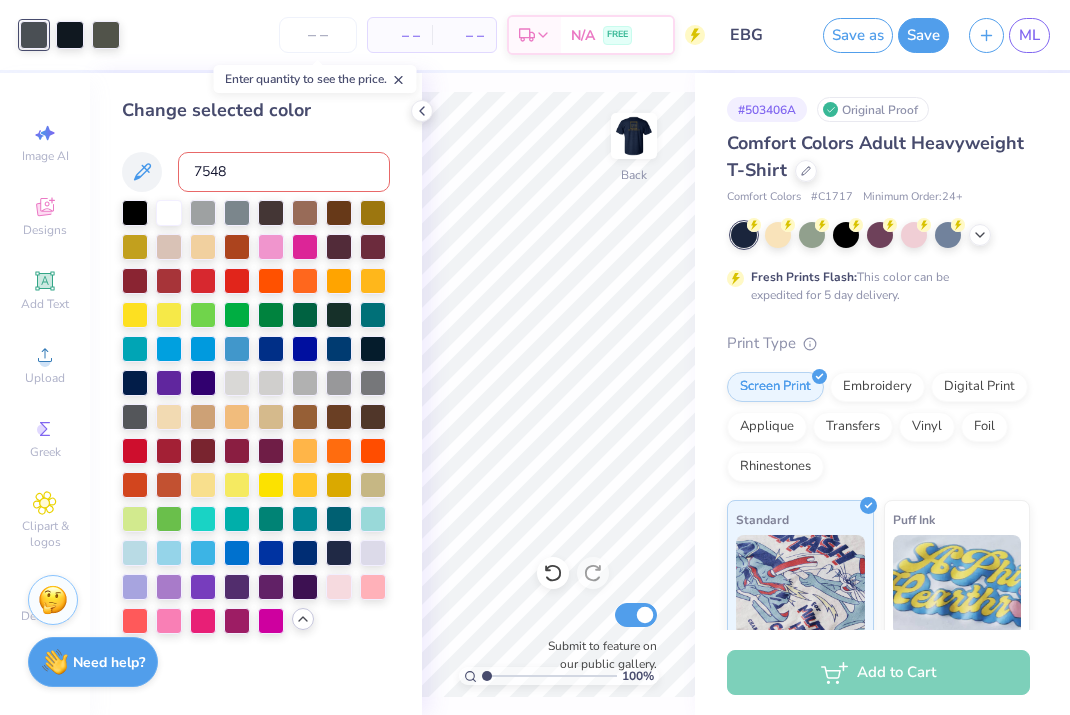 type on "7548" 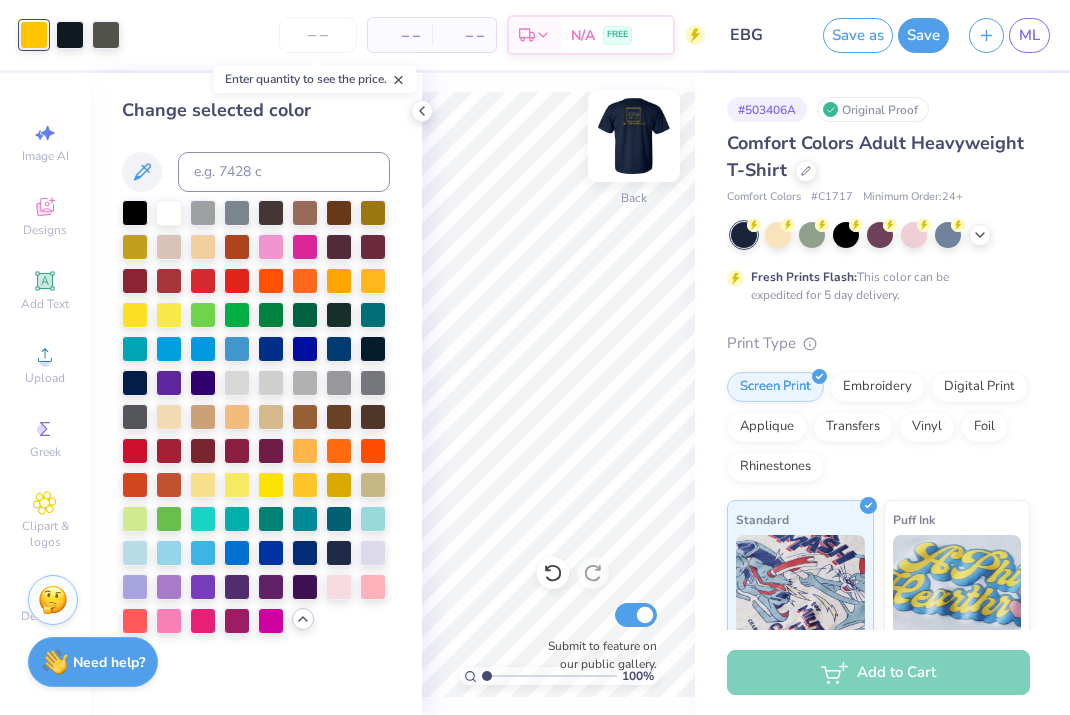 click at bounding box center (634, 136) 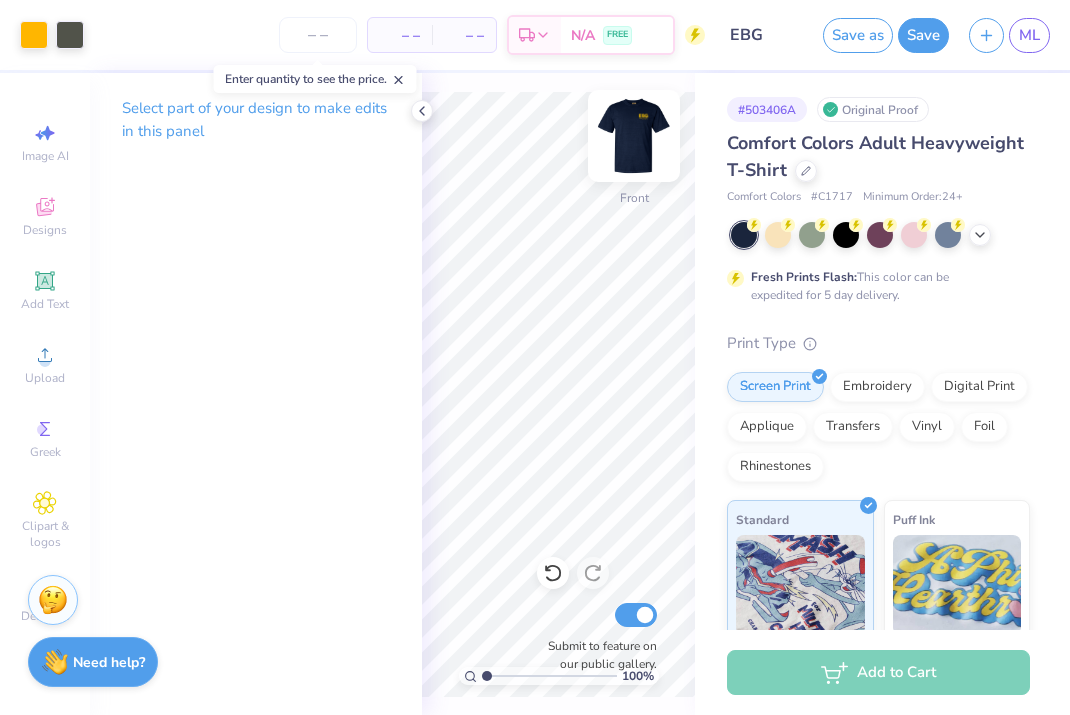 click at bounding box center [634, 136] 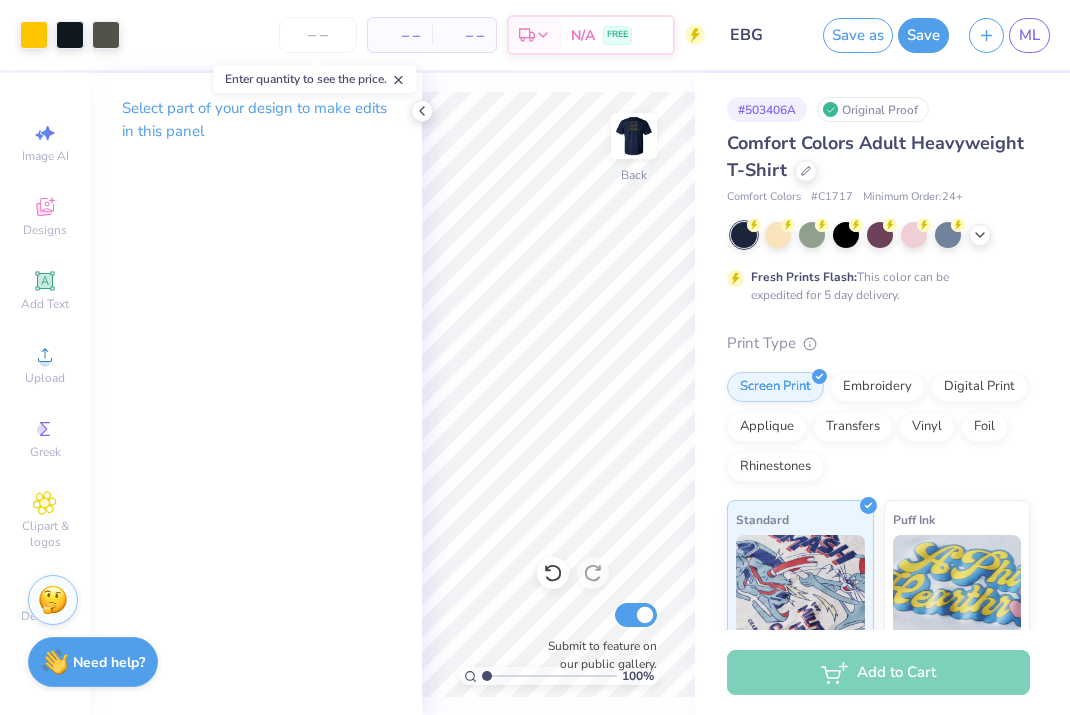 click at bounding box center [634, 136] 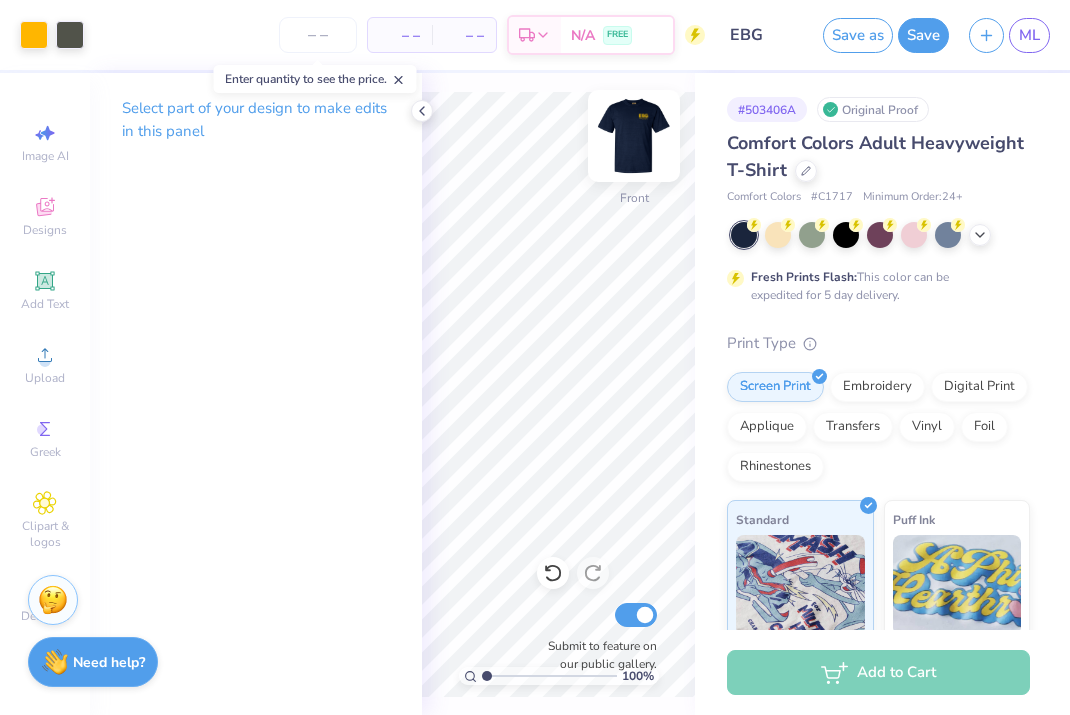 click at bounding box center (634, 136) 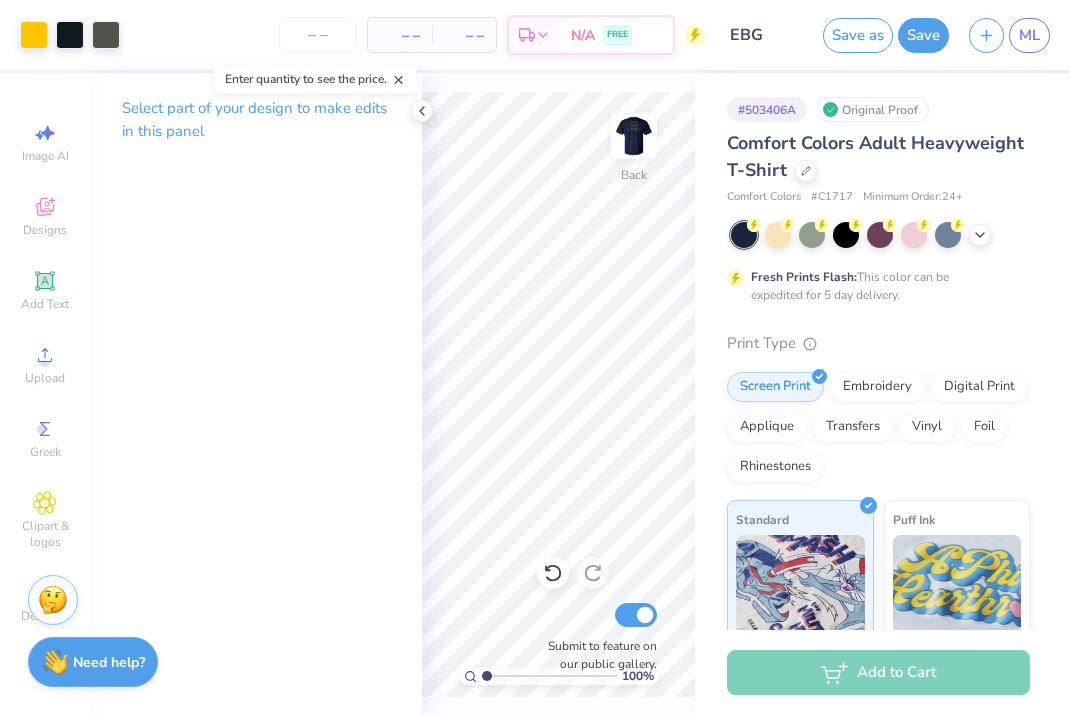 click at bounding box center [634, 136] 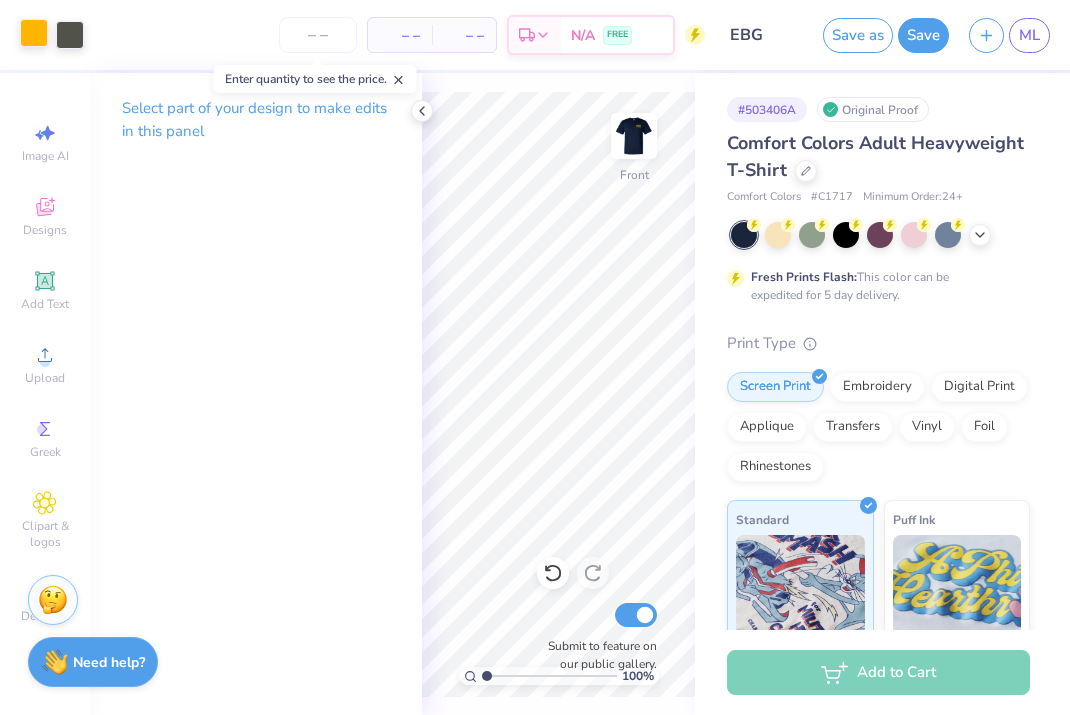 click at bounding box center [34, 33] 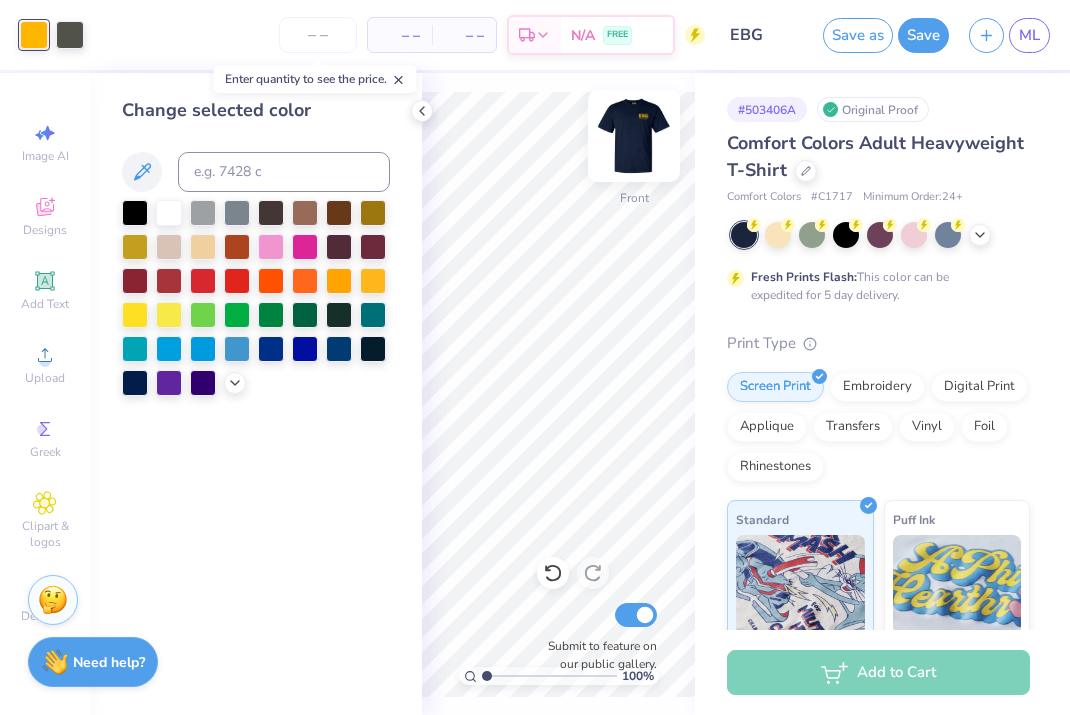 click at bounding box center [634, 136] 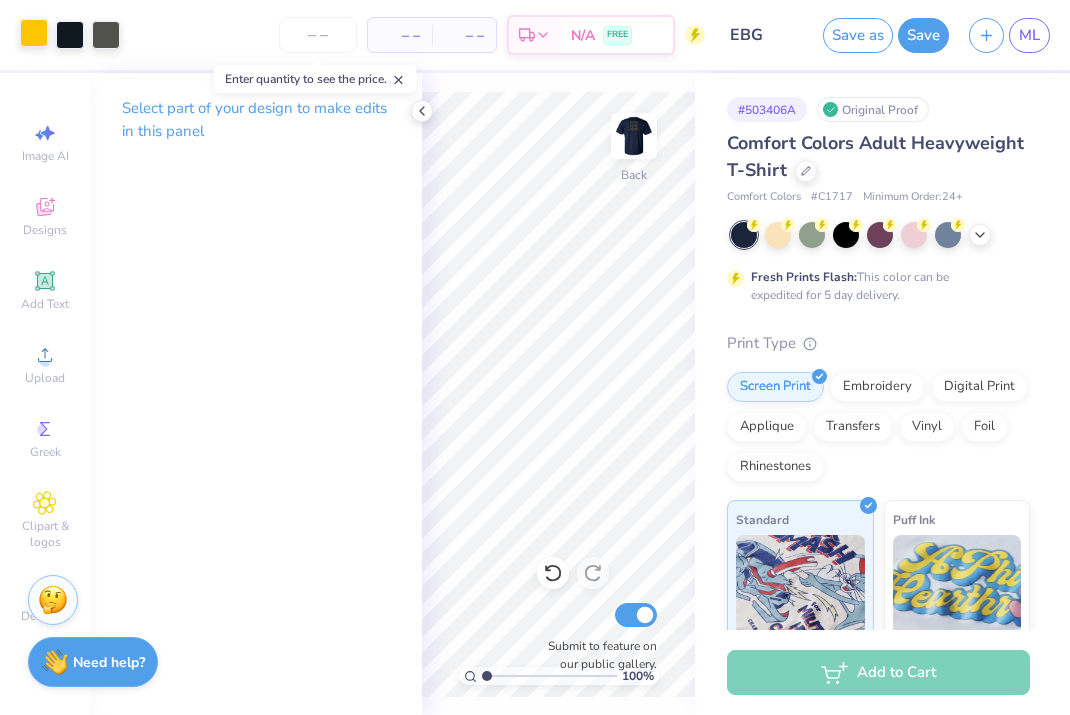 click at bounding box center (34, 33) 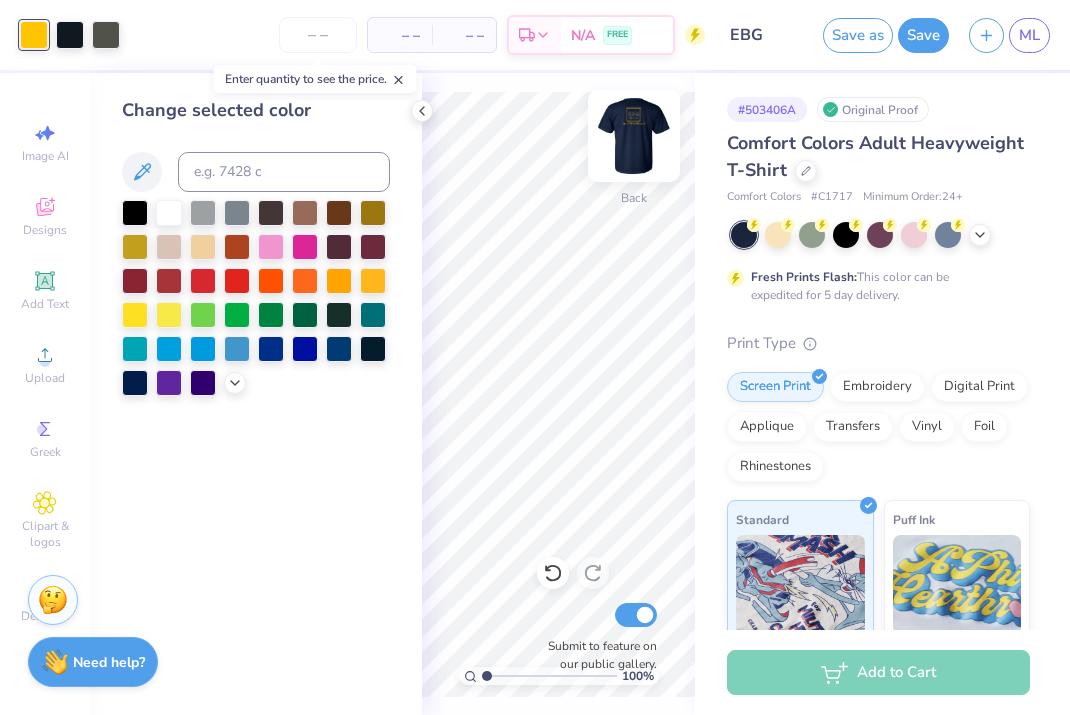click at bounding box center (634, 136) 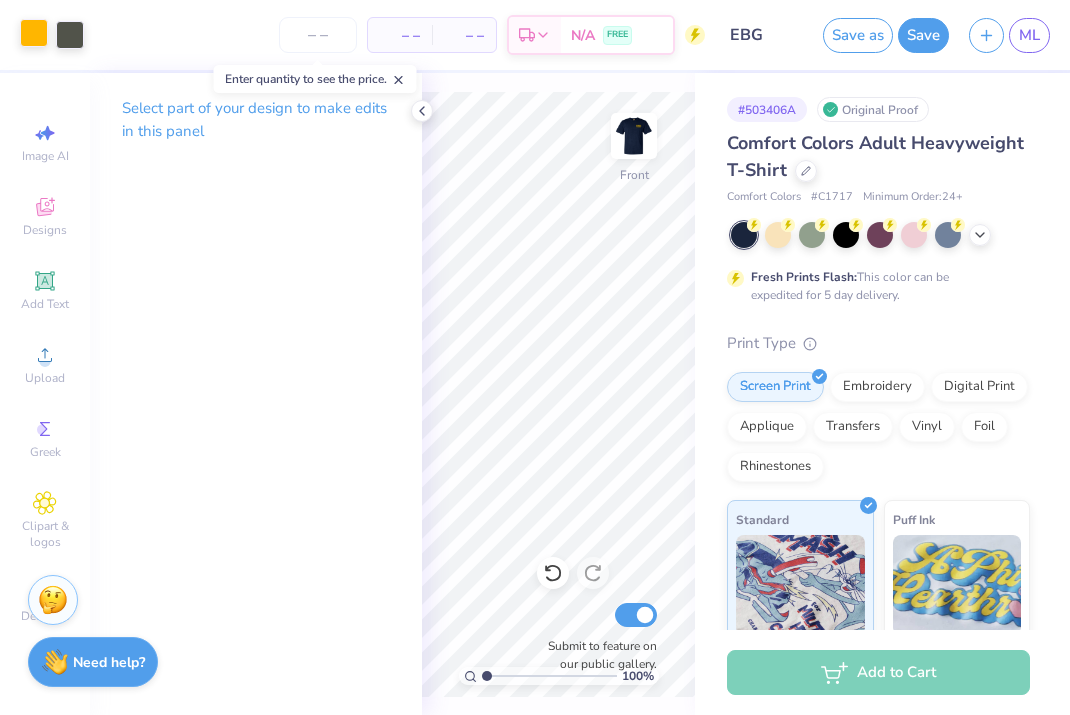 click at bounding box center (34, 33) 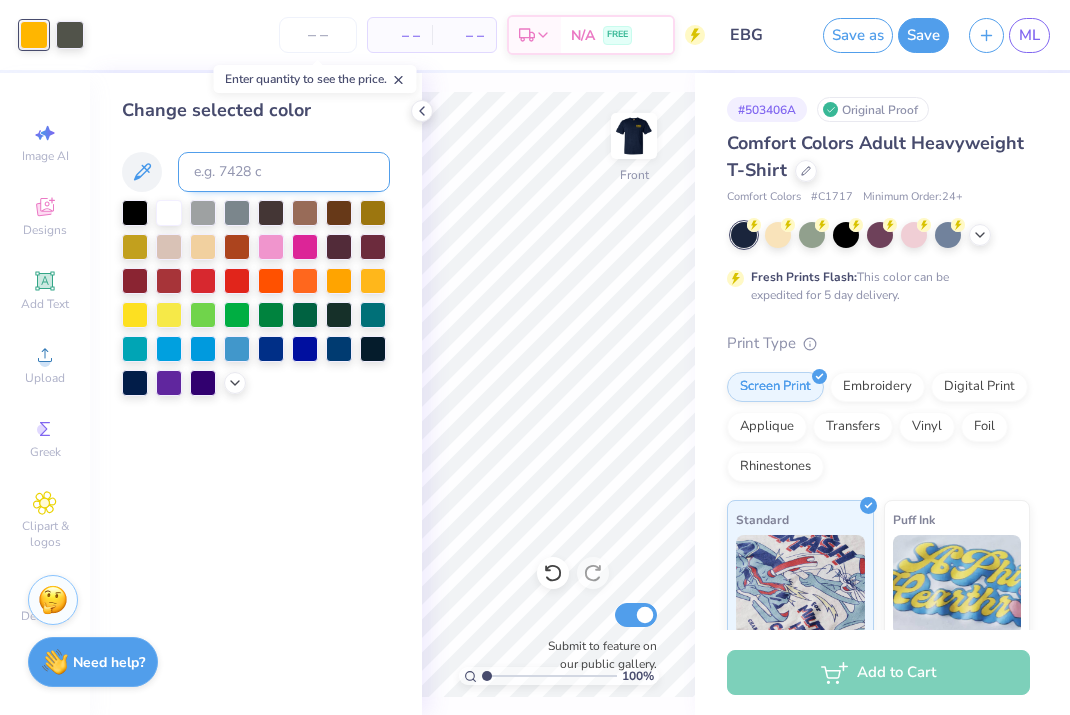 click at bounding box center (284, 172) 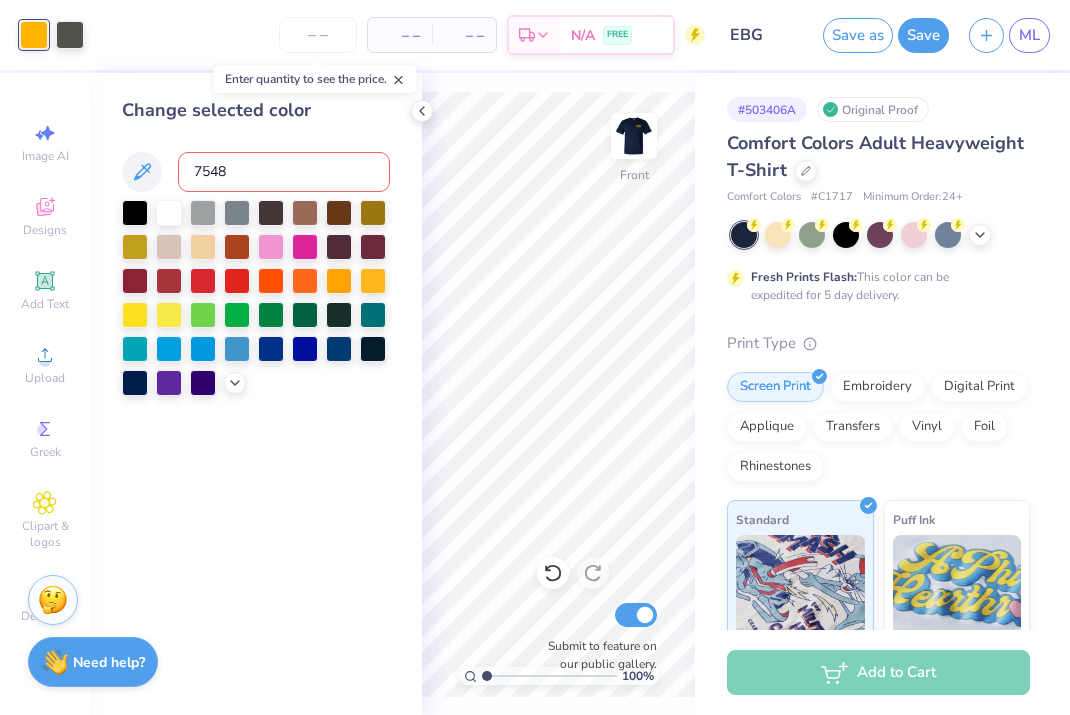 type on "7548" 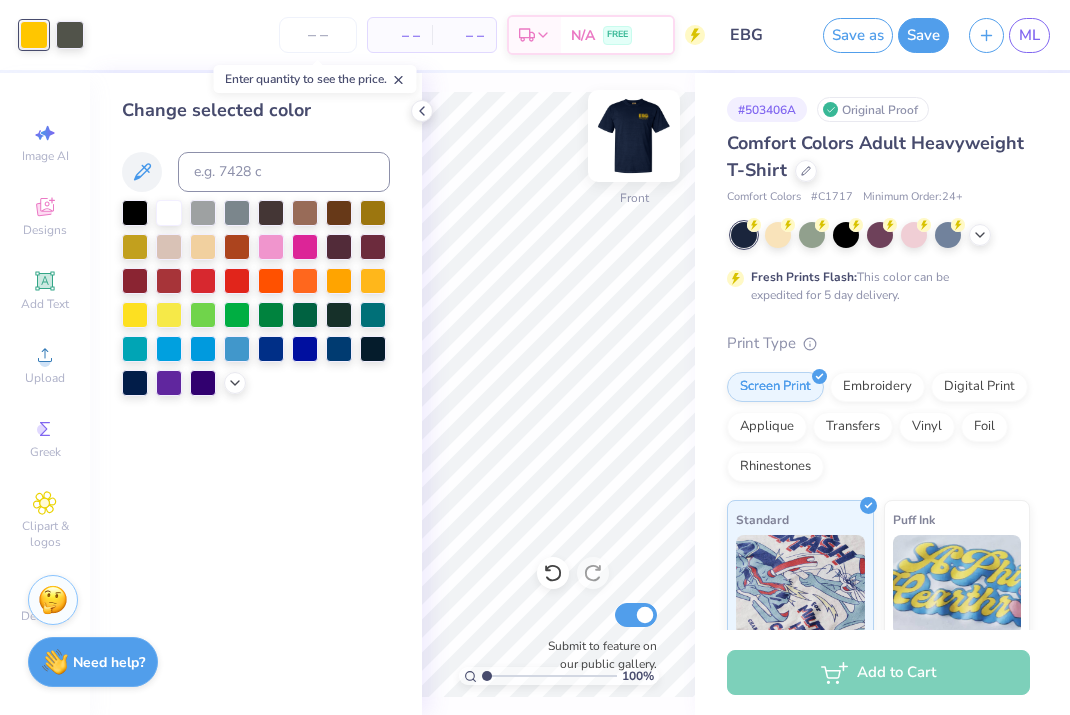 click at bounding box center (634, 136) 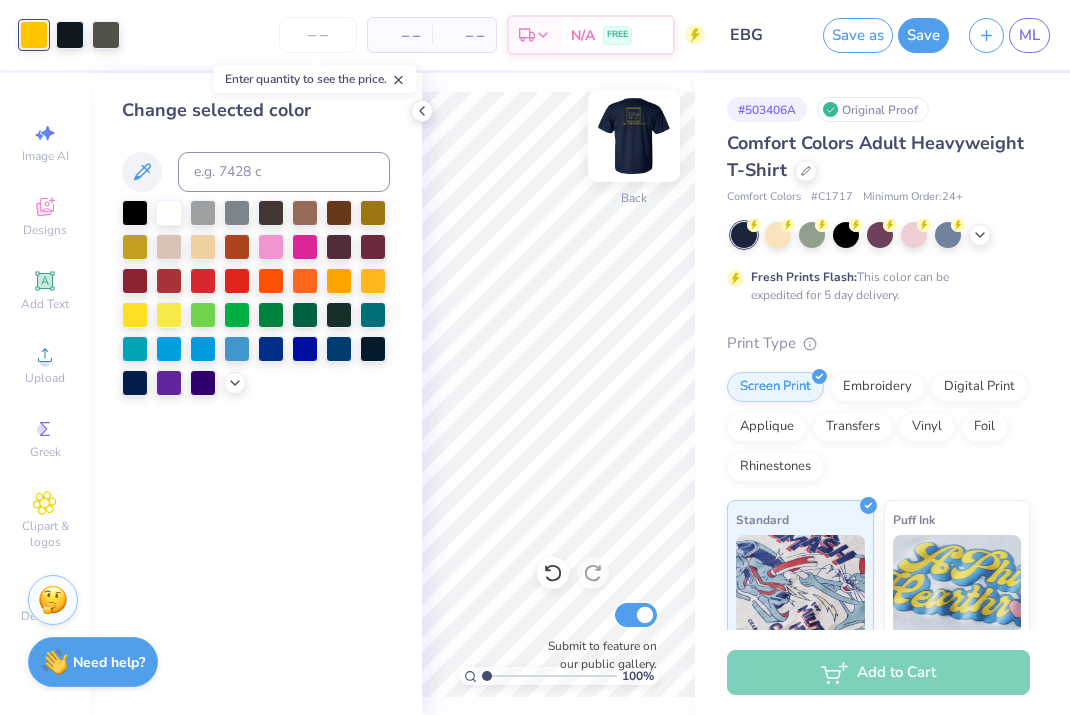 click at bounding box center [634, 136] 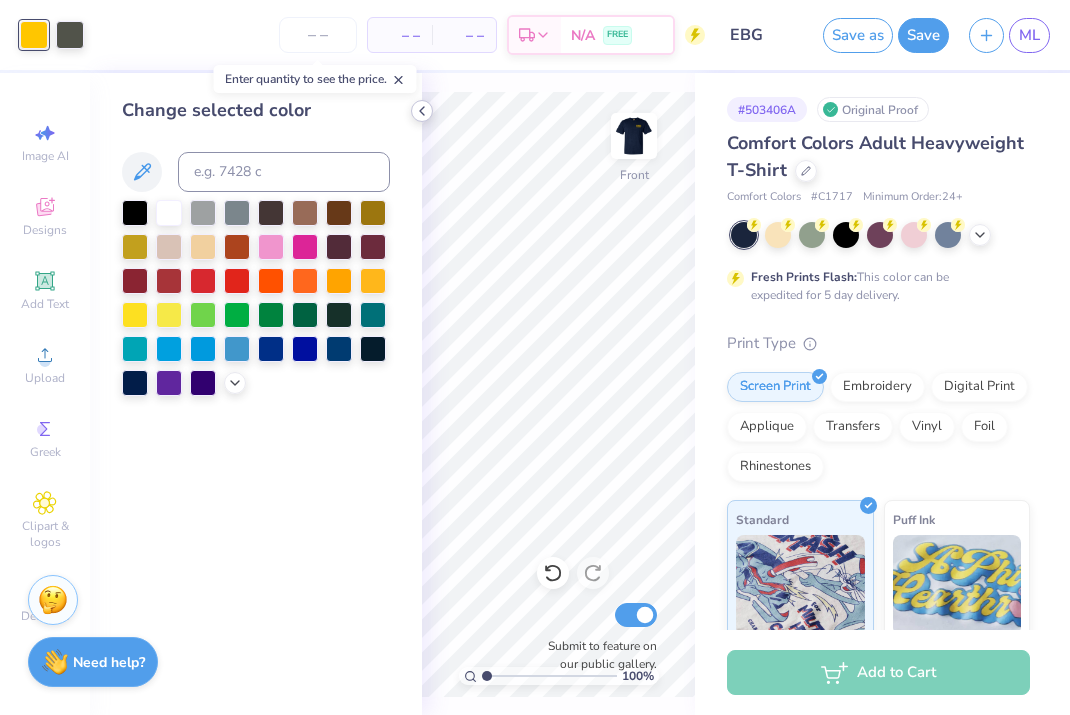 click 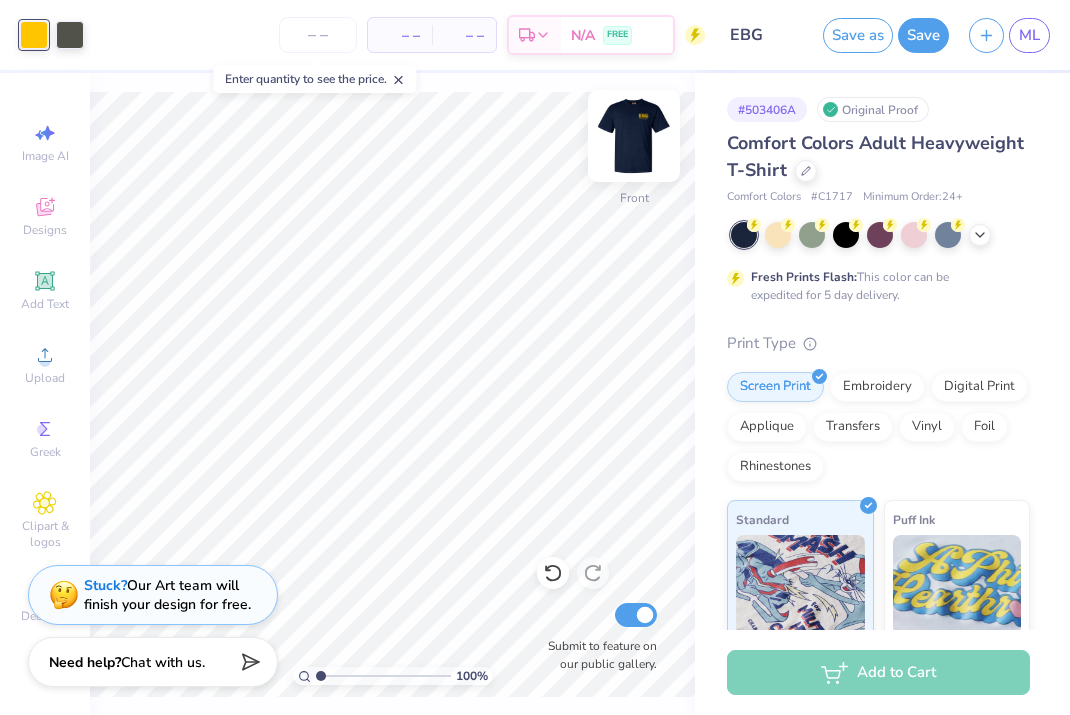 click at bounding box center (634, 136) 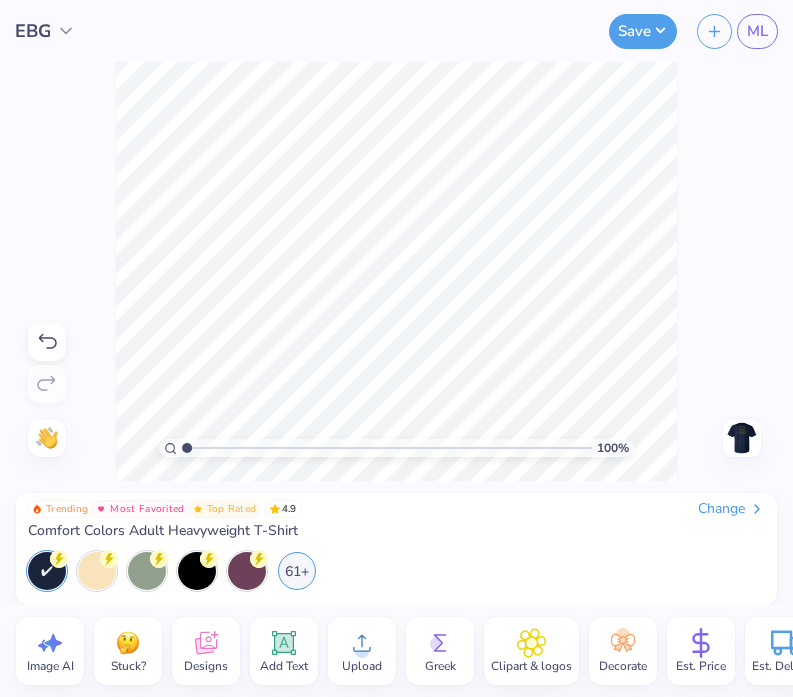 click on "Trending Most Favorited Top Rated 4.9 Change Comfort Colors Adult Heavyweight T-Shirt 61+ Add to Cart" at bounding box center [396, 543] 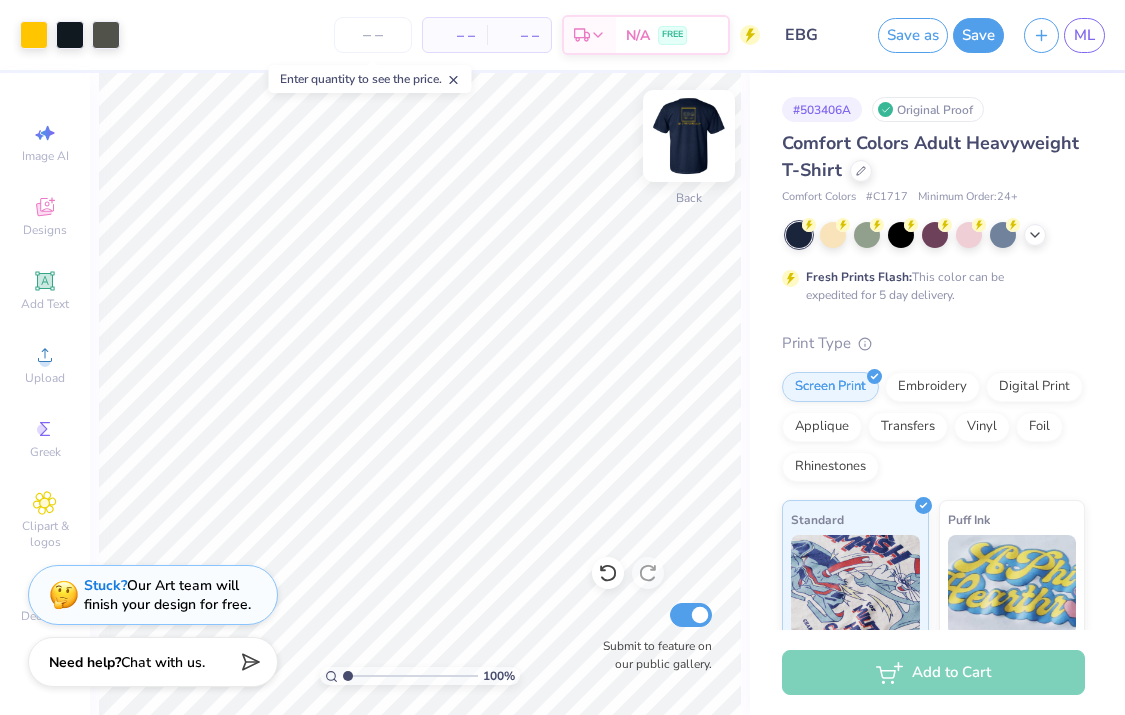 click at bounding box center [689, 136] 